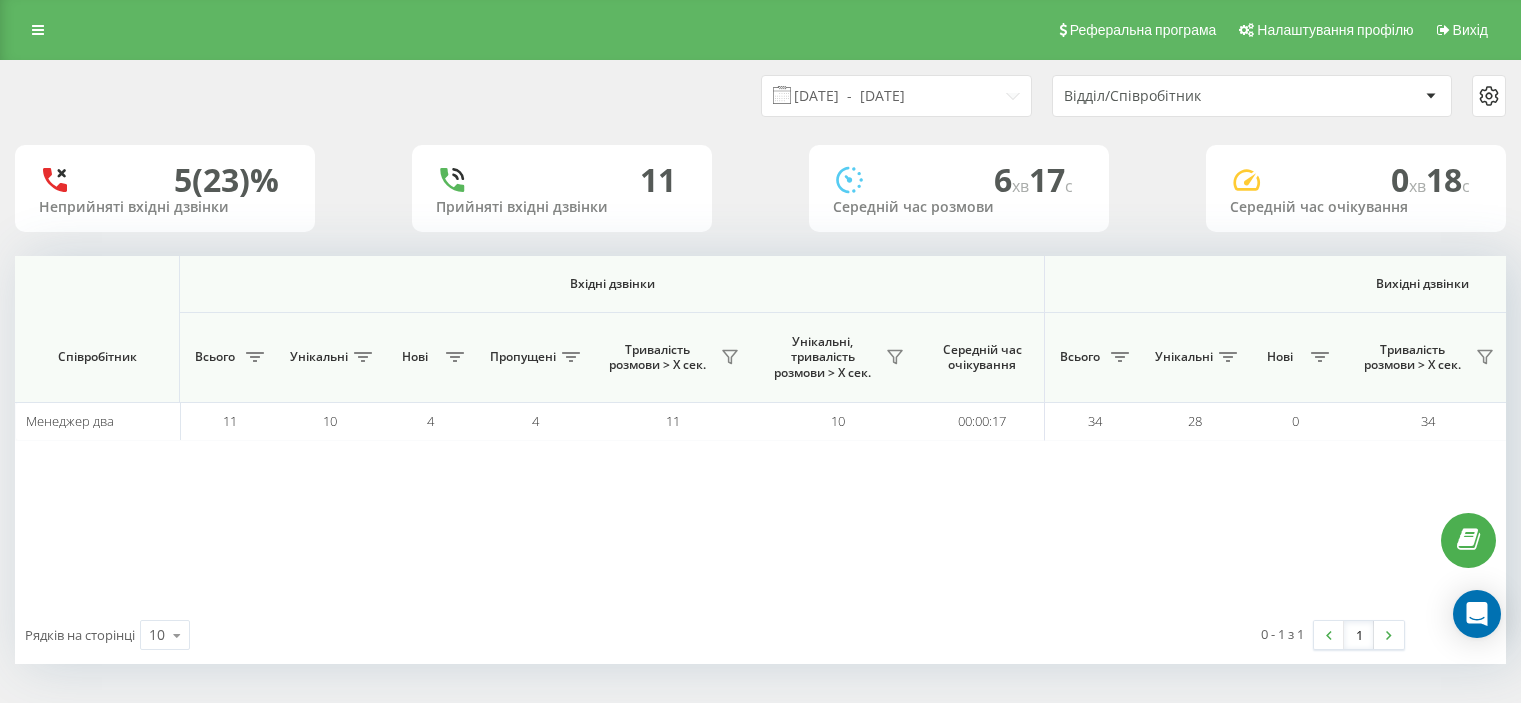 scroll, scrollTop: 0, scrollLeft: 0, axis: both 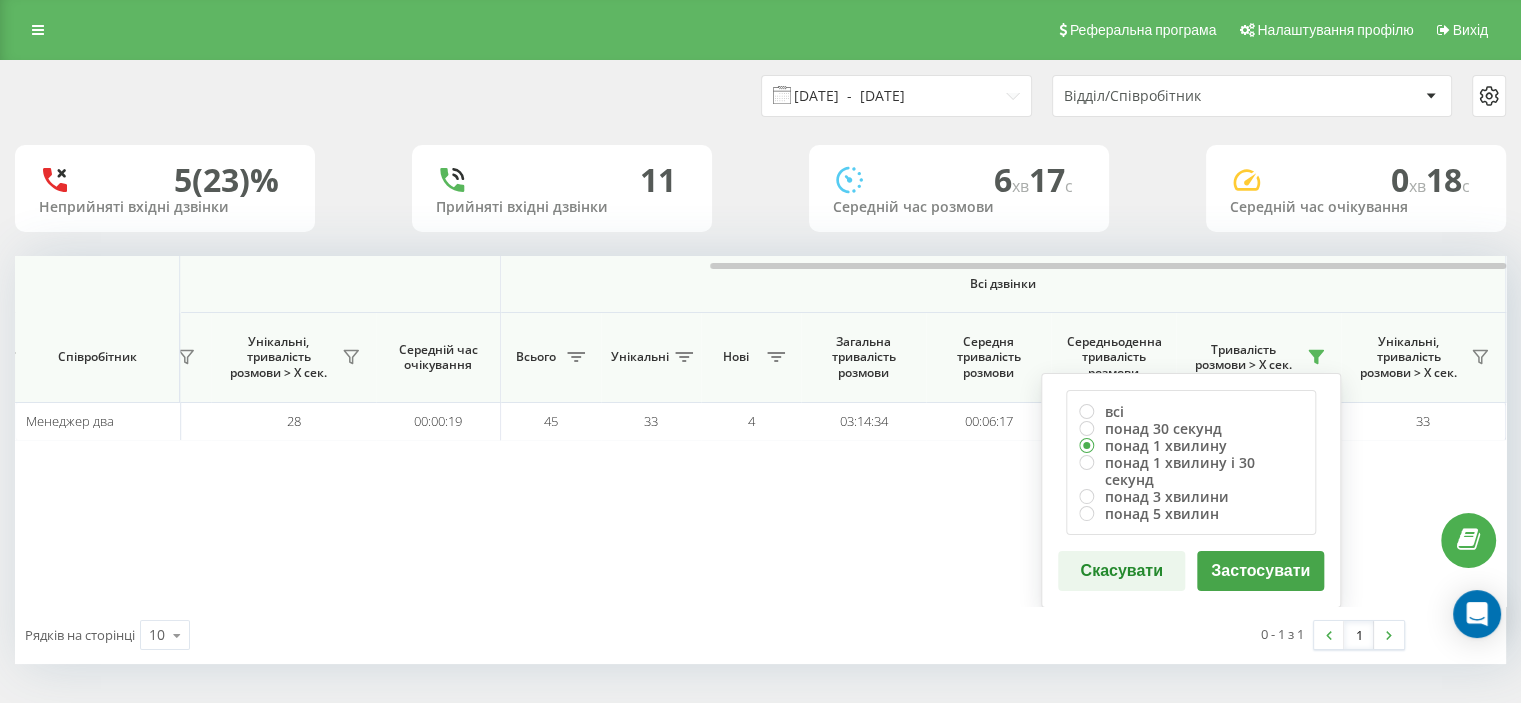 click on "11.07.2025  -  11.07.2025" at bounding box center [896, 96] 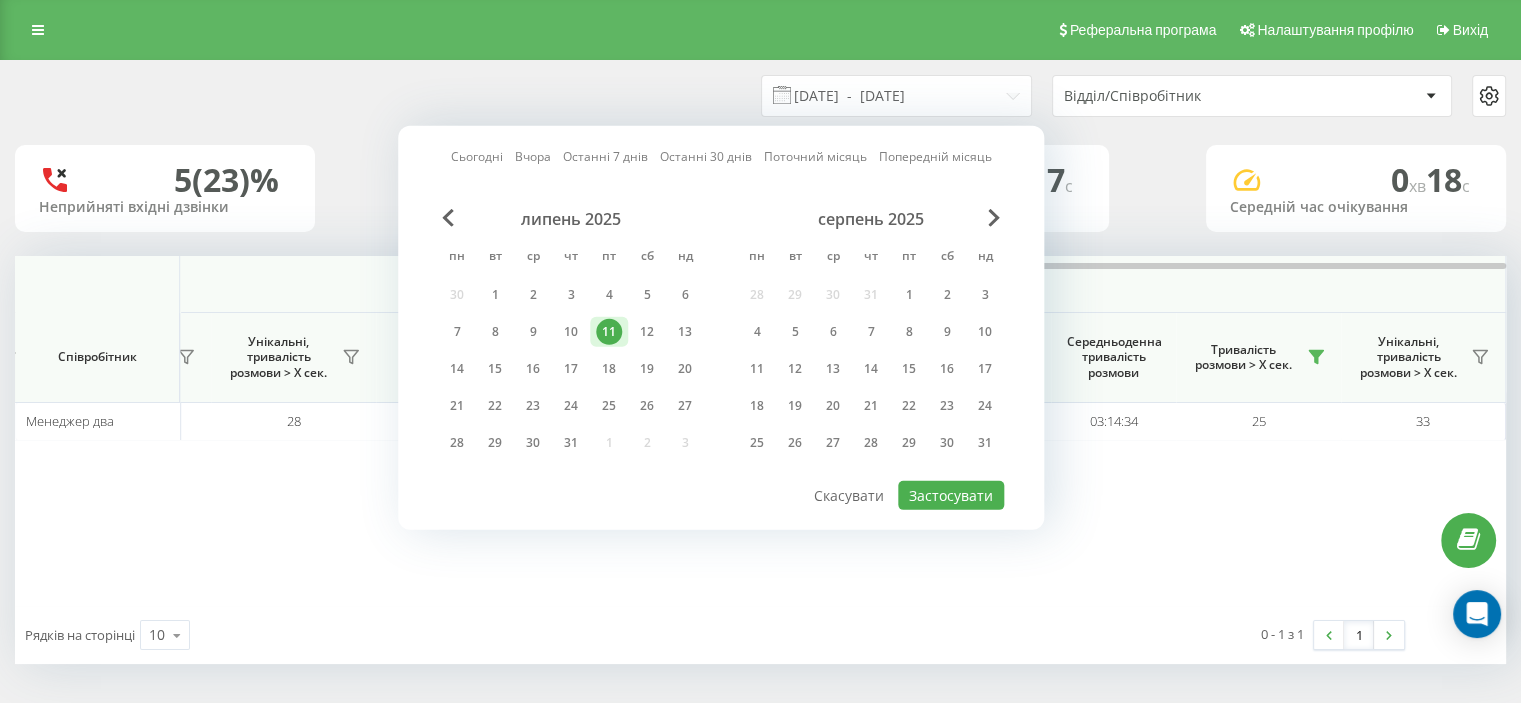 click on "Сьогодні" at bounding box center (477, 156) 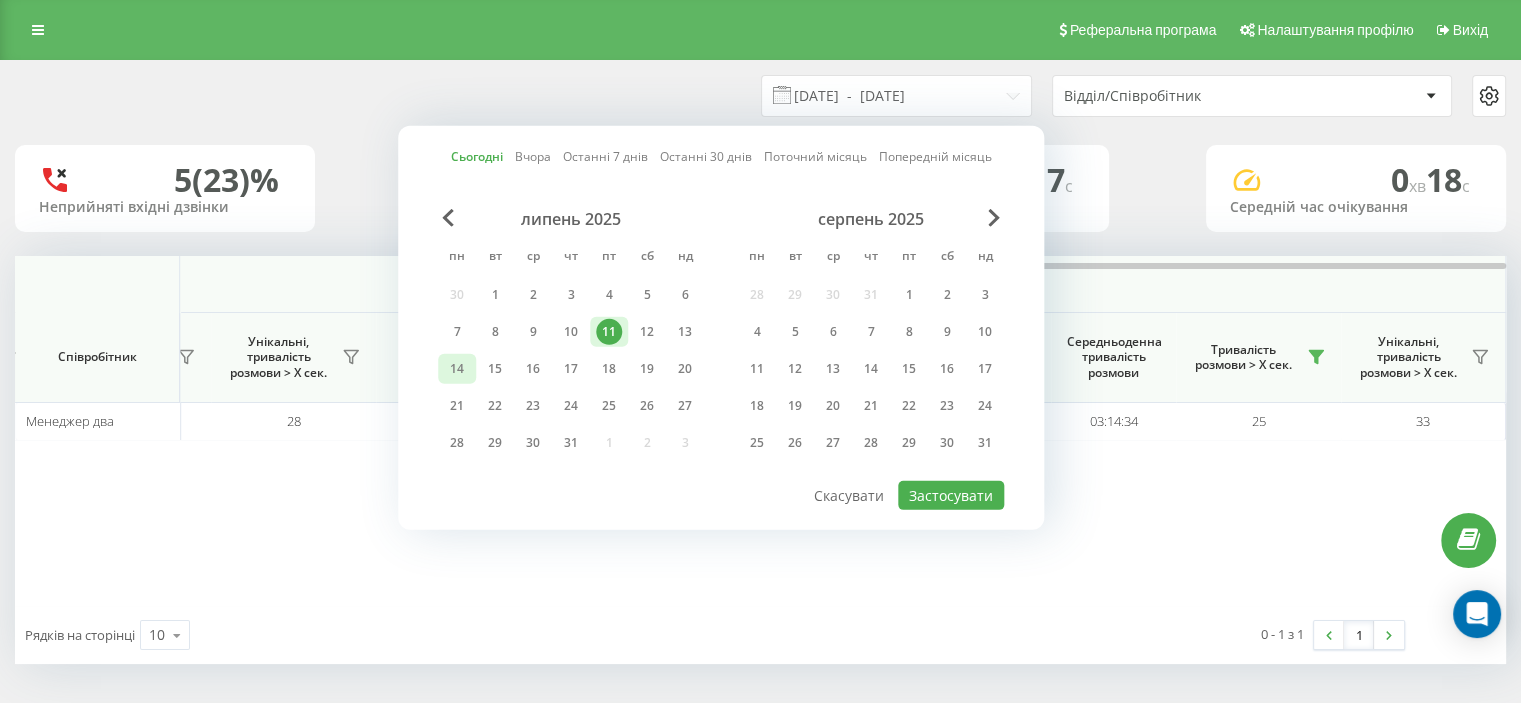 click on "14" at bounding box center [457, 369] 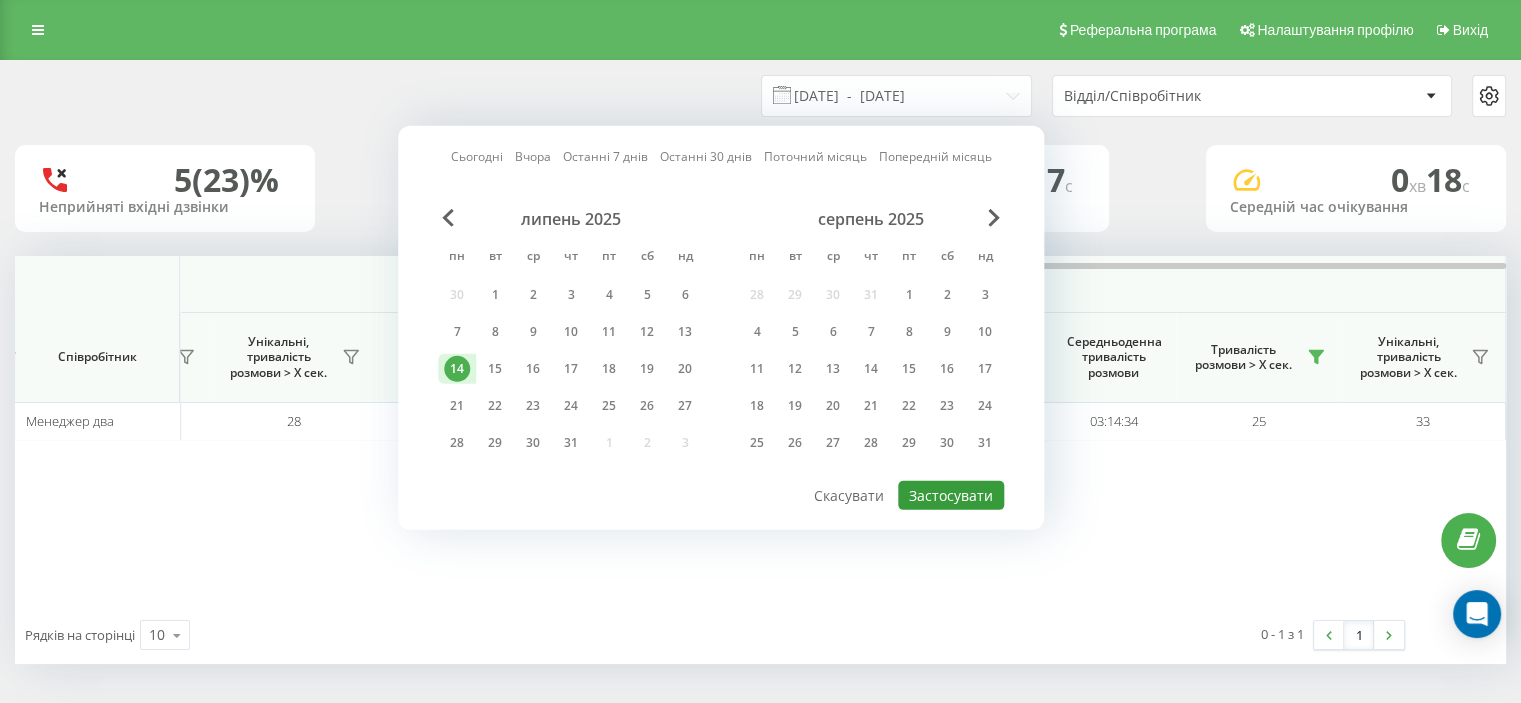 click on "Застосувати" at bounding box center [951, 495] 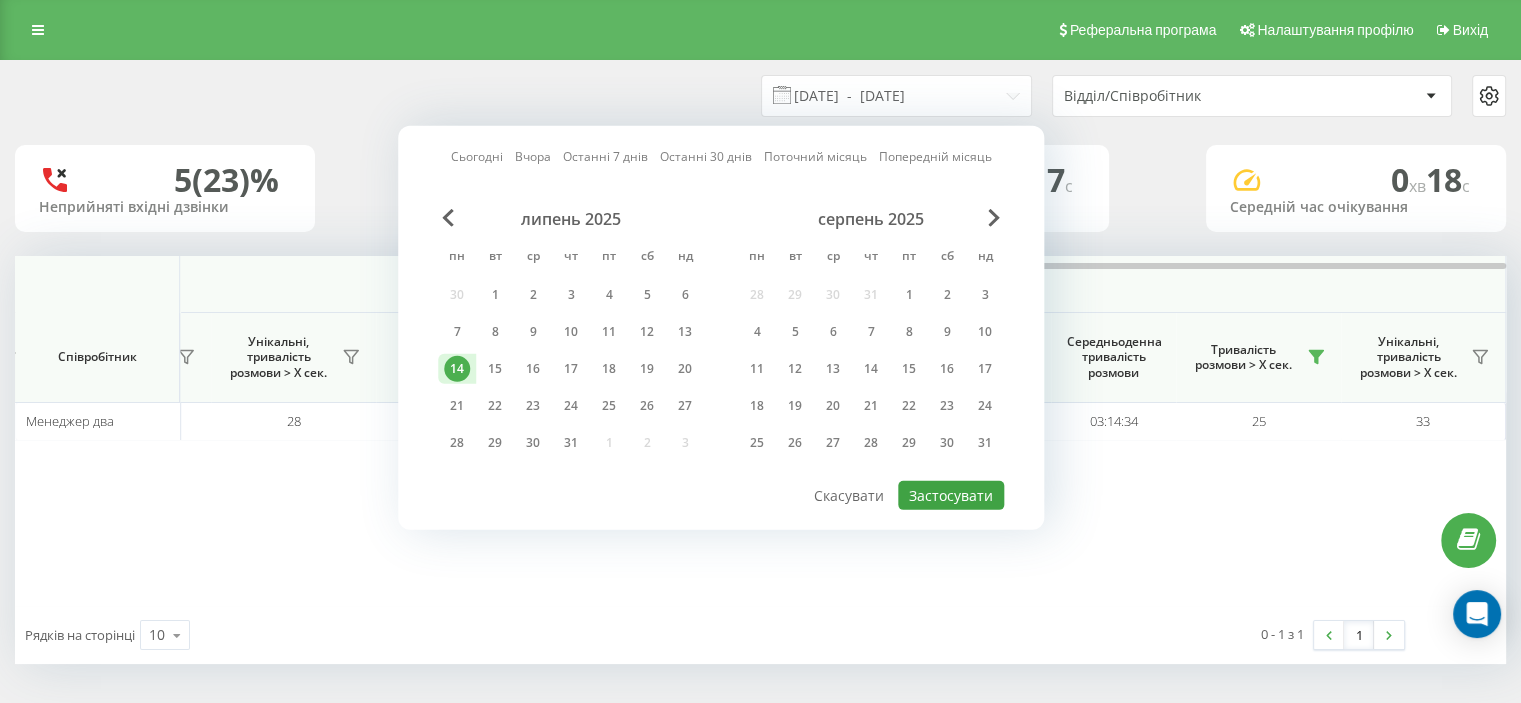 type on "[DATE]  -  [DATE]" 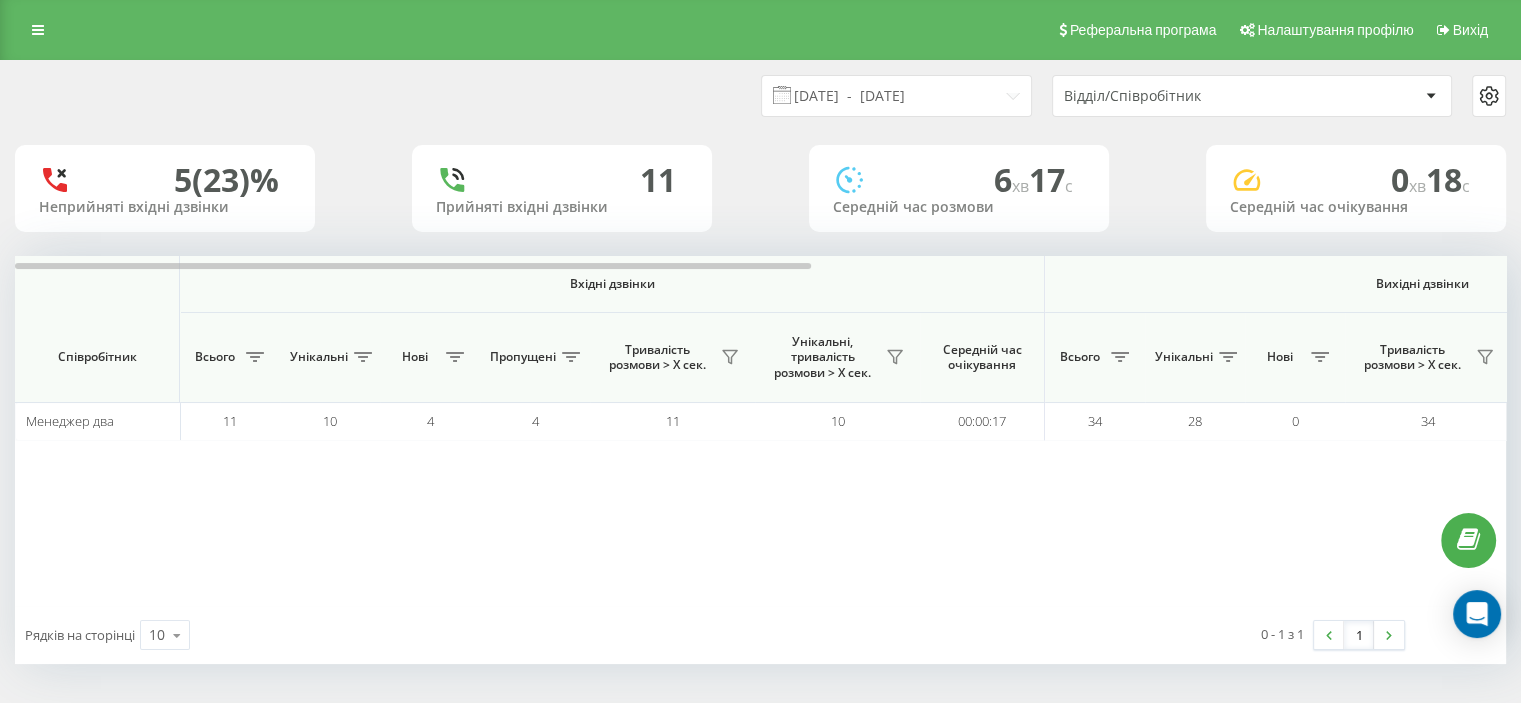 click at bounding box center [1431, 96] 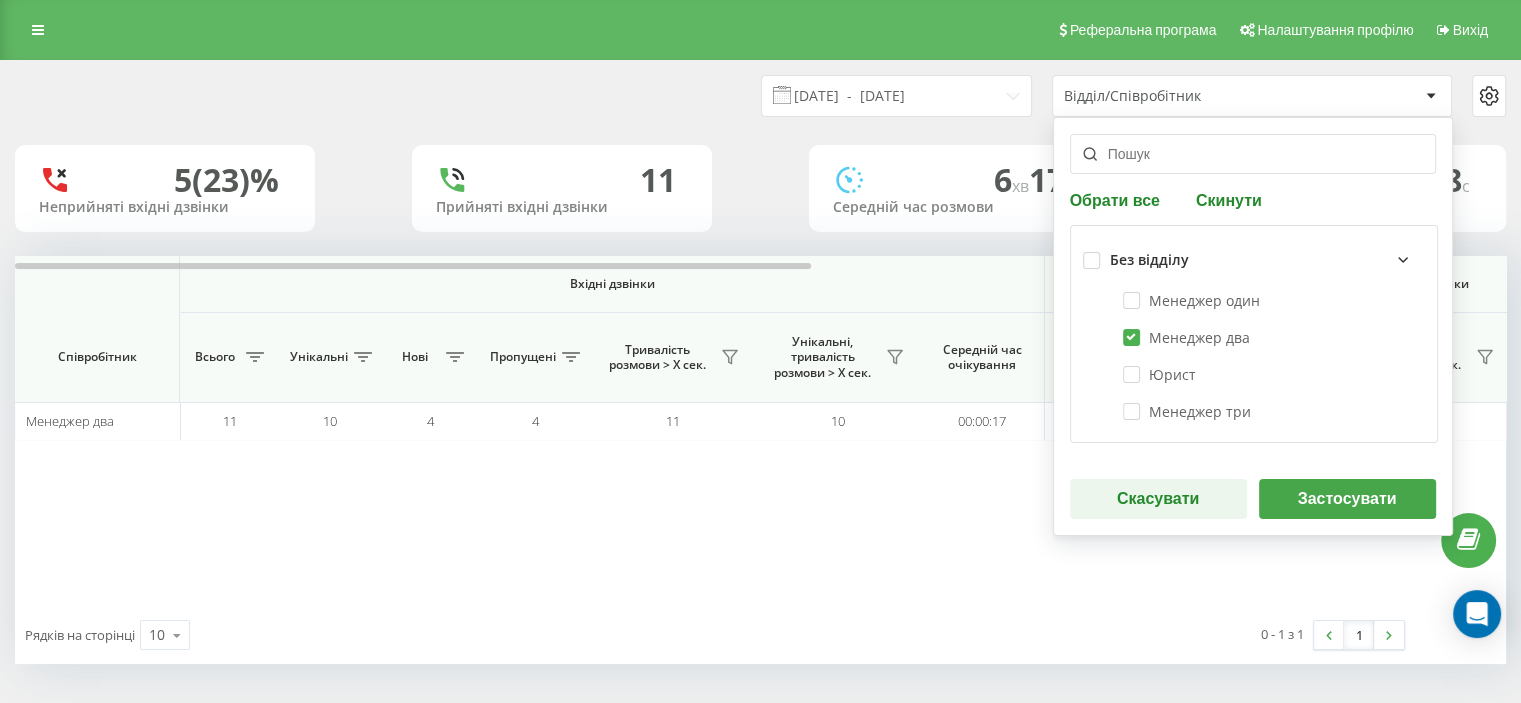 click on "Застосувати" at bounding box center [1347, 499] 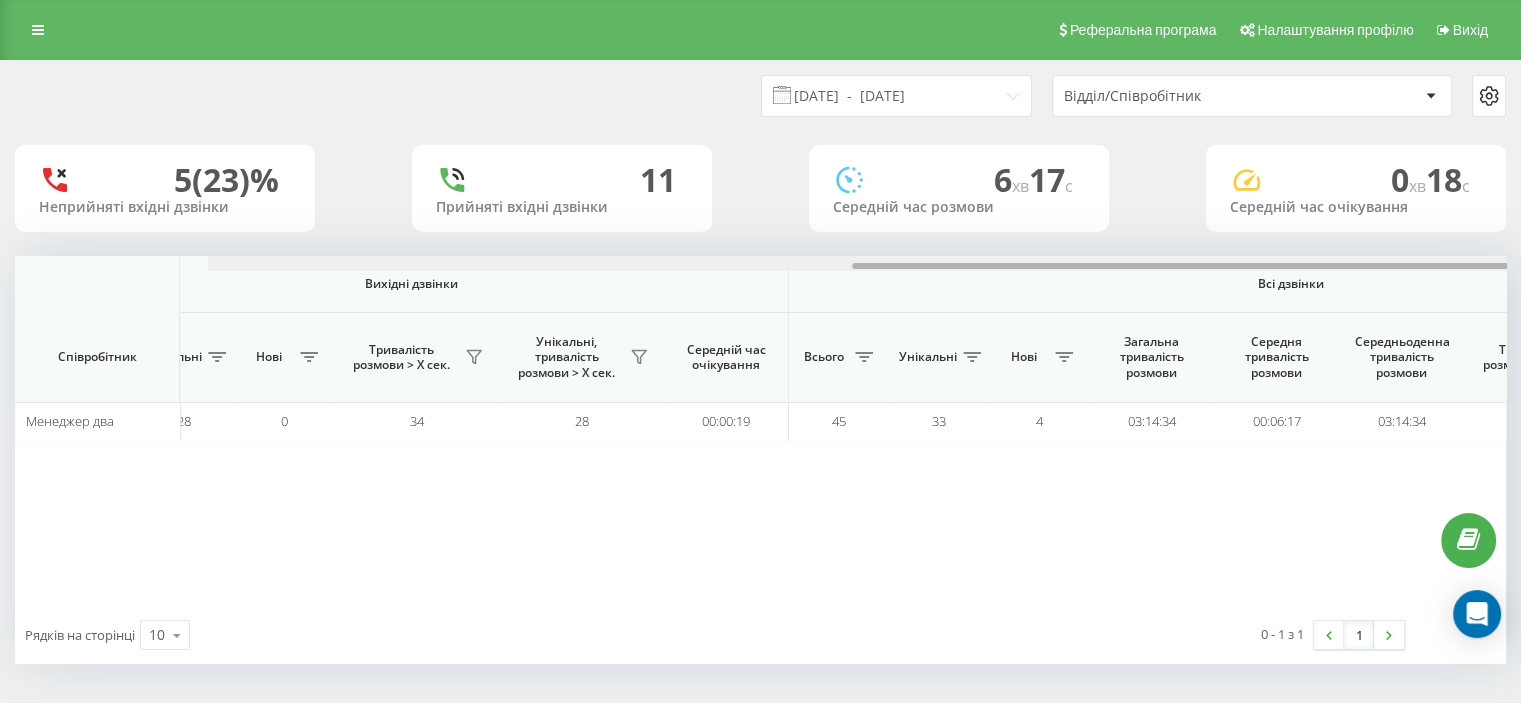 scroll, scrollTop: 0, scrollLeft: 1299, axis: horizontal 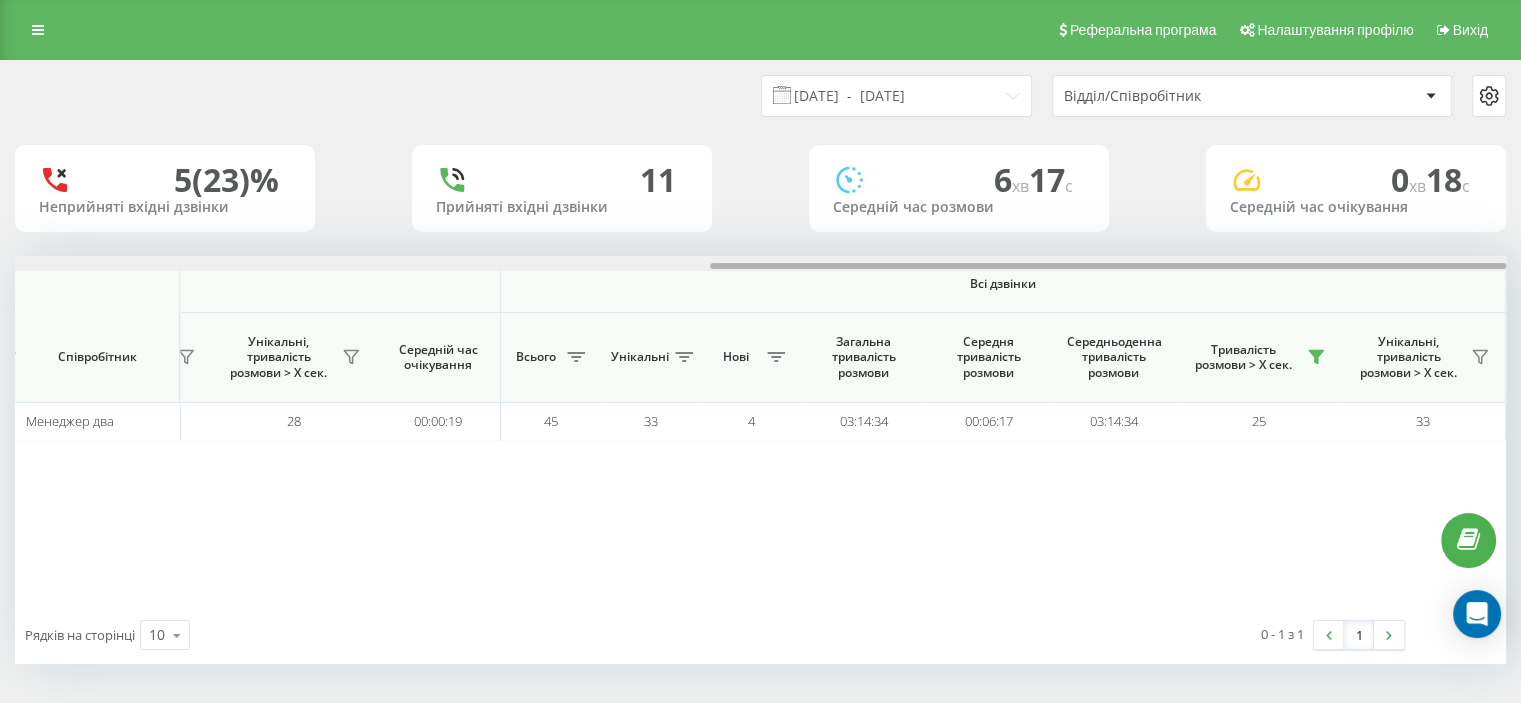 drag, startPoint x: 784, startPoint y: 267, endPoint x: 1535, endPoint y: 238, distance: 751.5597 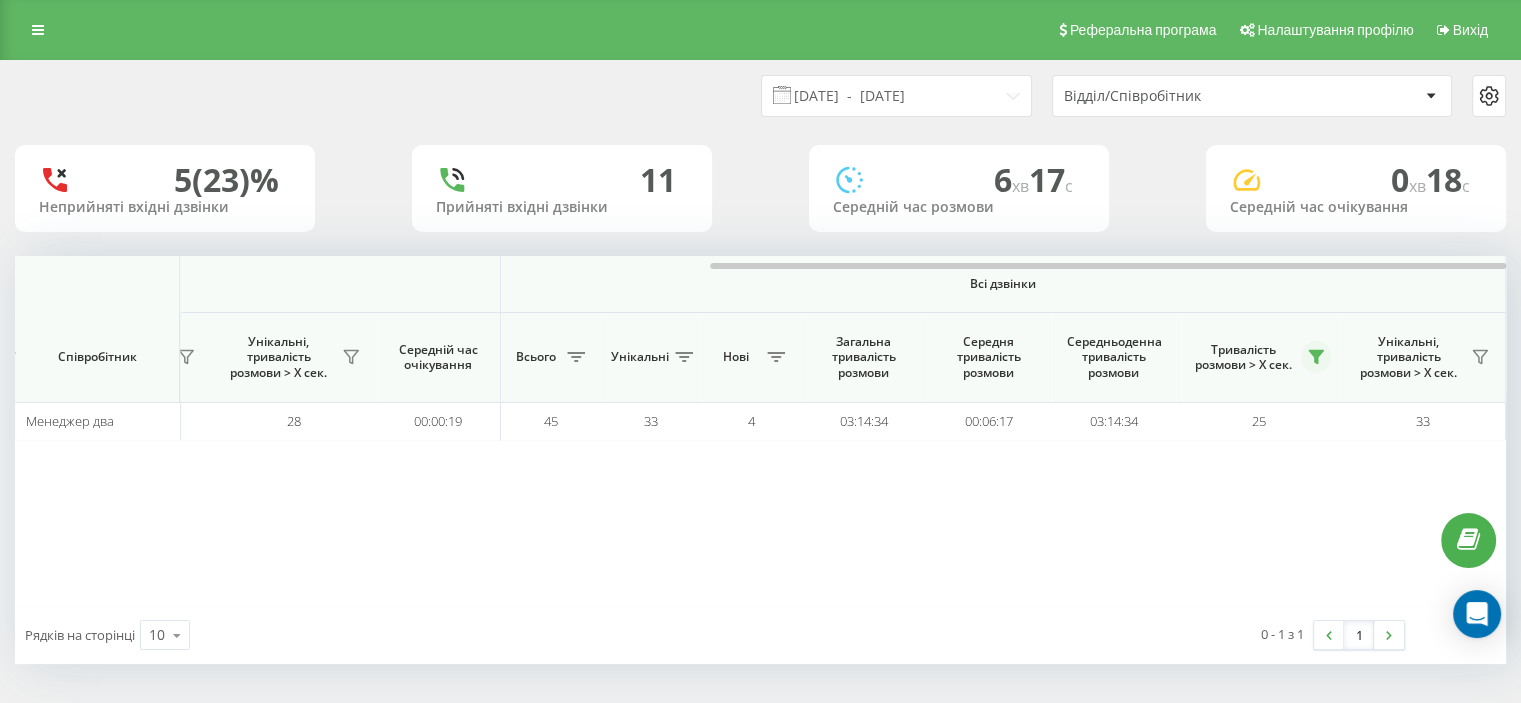 click 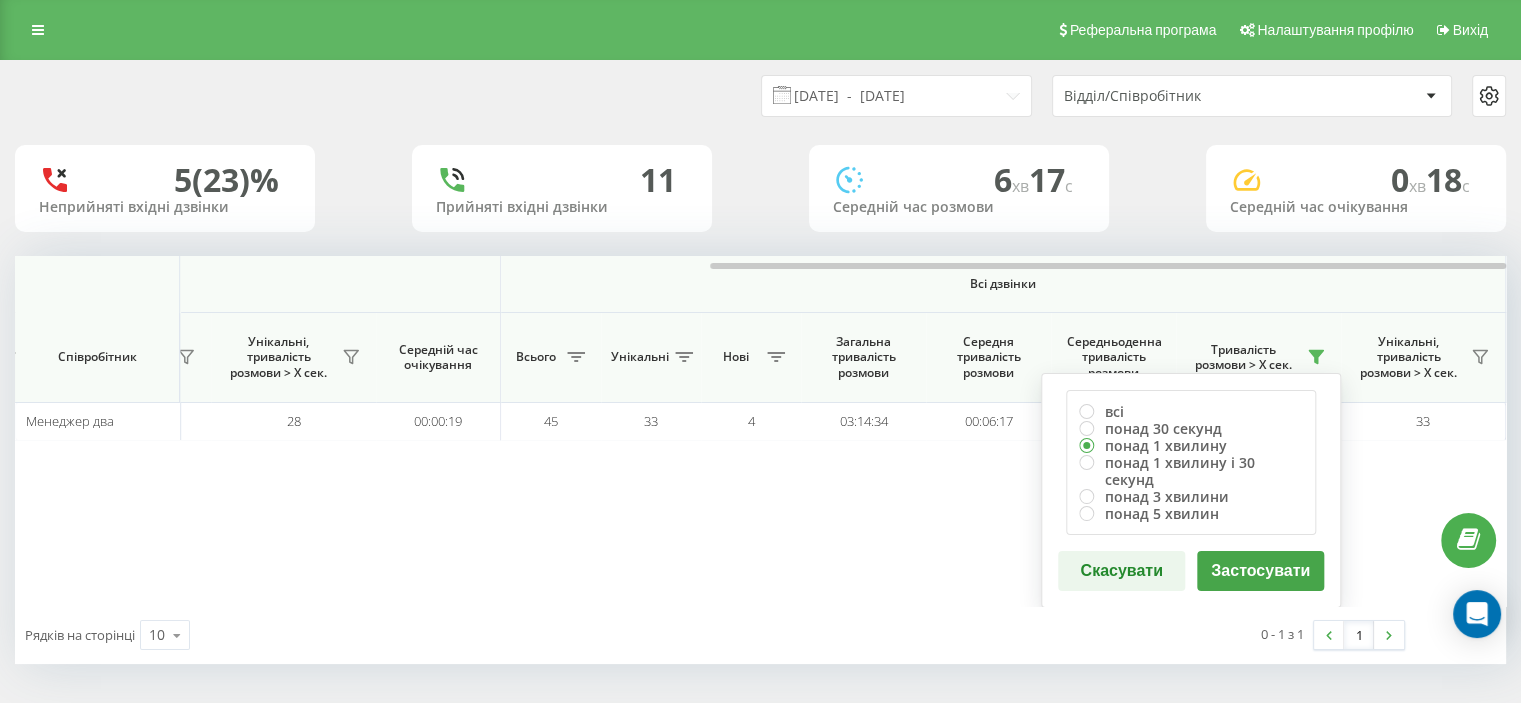 click on "Застосувати" at bounding box center (1260, 571) 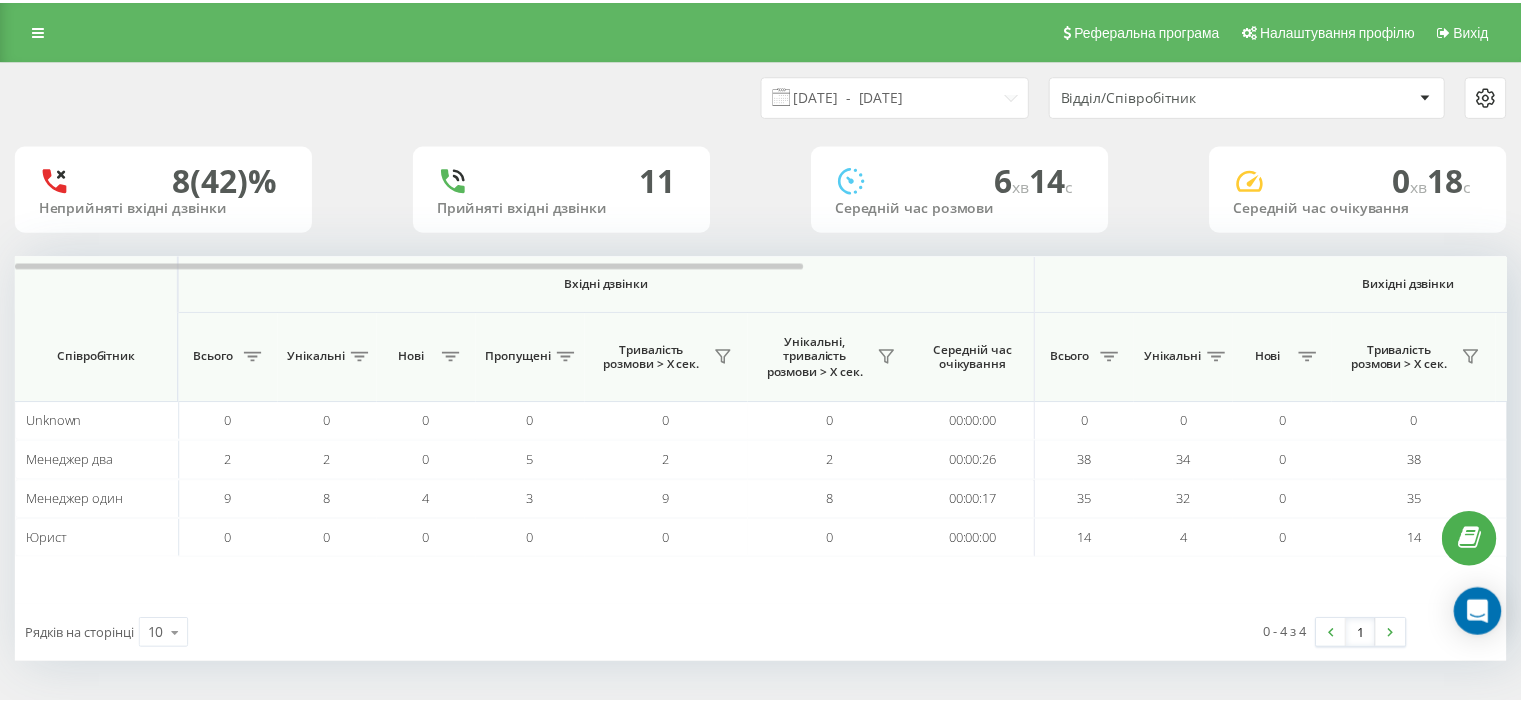 scroll, scrollTop: 0, scrollLeft: 0, axis: both 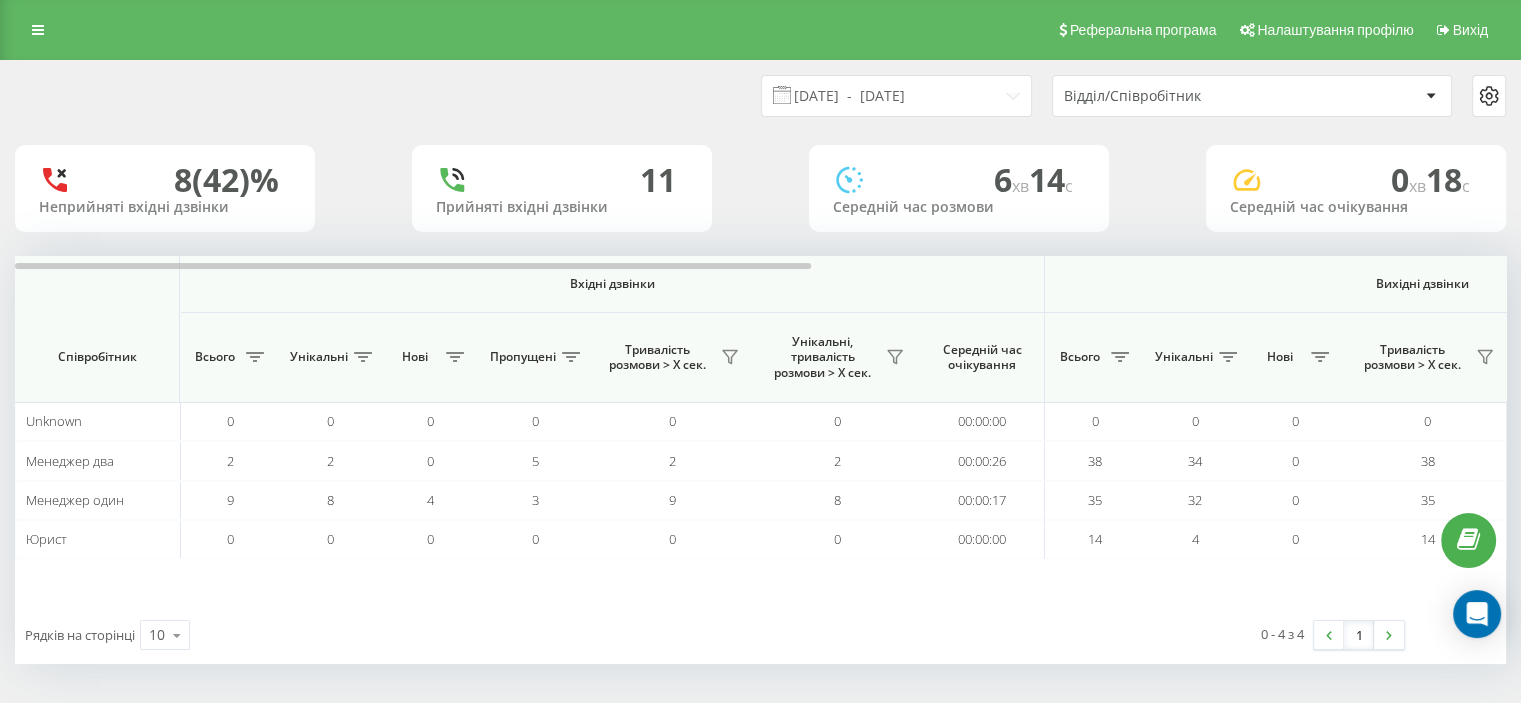 click on "Відділ/Співробітник" at bounding box center [1183, 96] 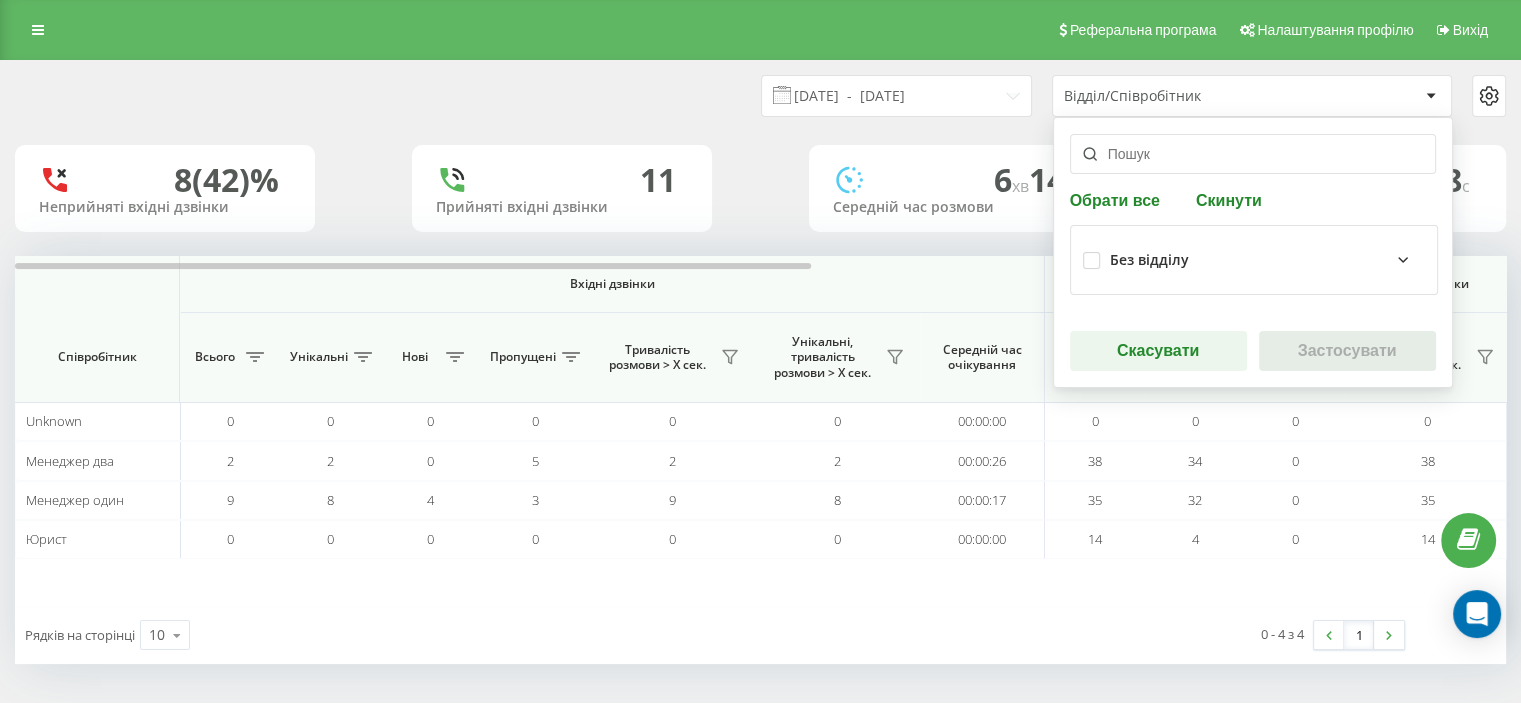 click 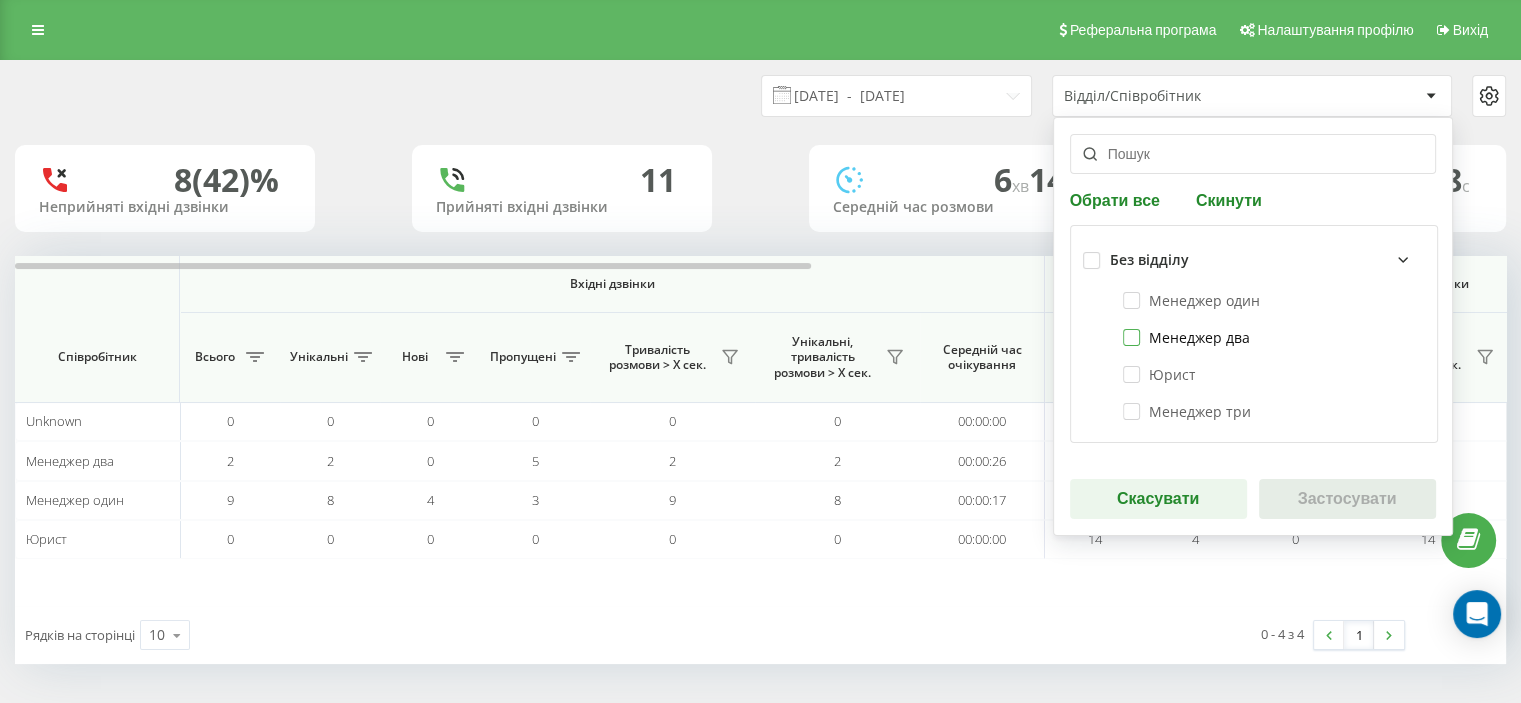click on "Менеджер два" at bounding box center (1186, 337) 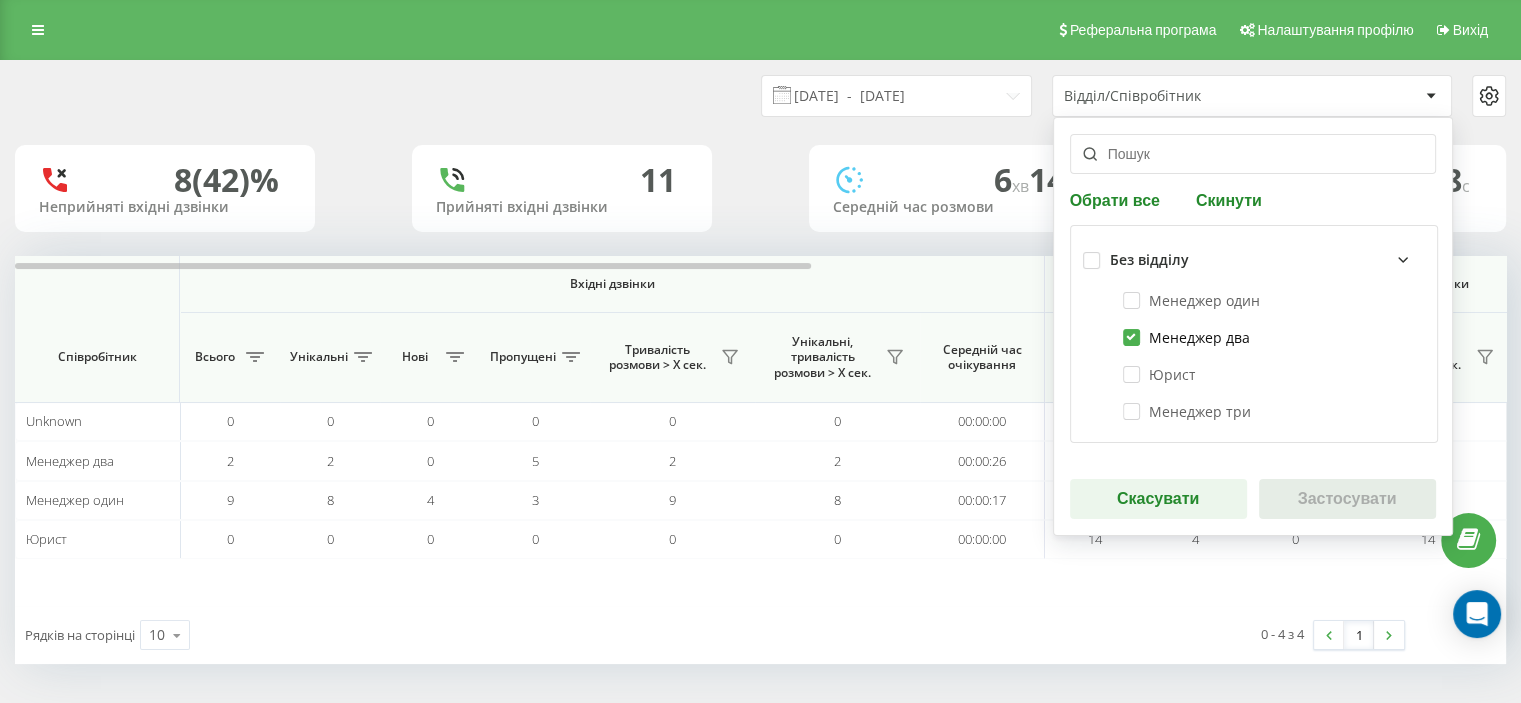 checkbox on "true" 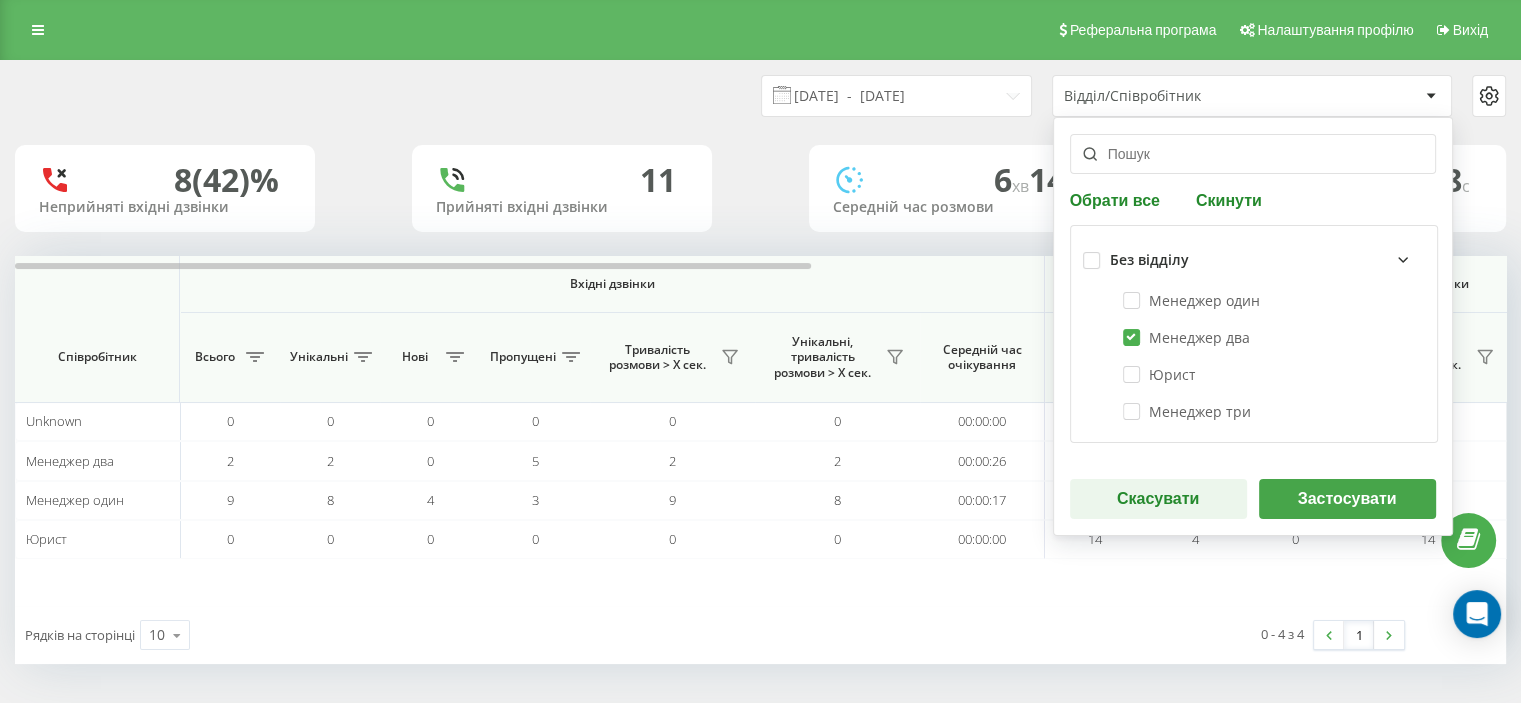 click on "Застосувати" at bounding box center [1347, 499] 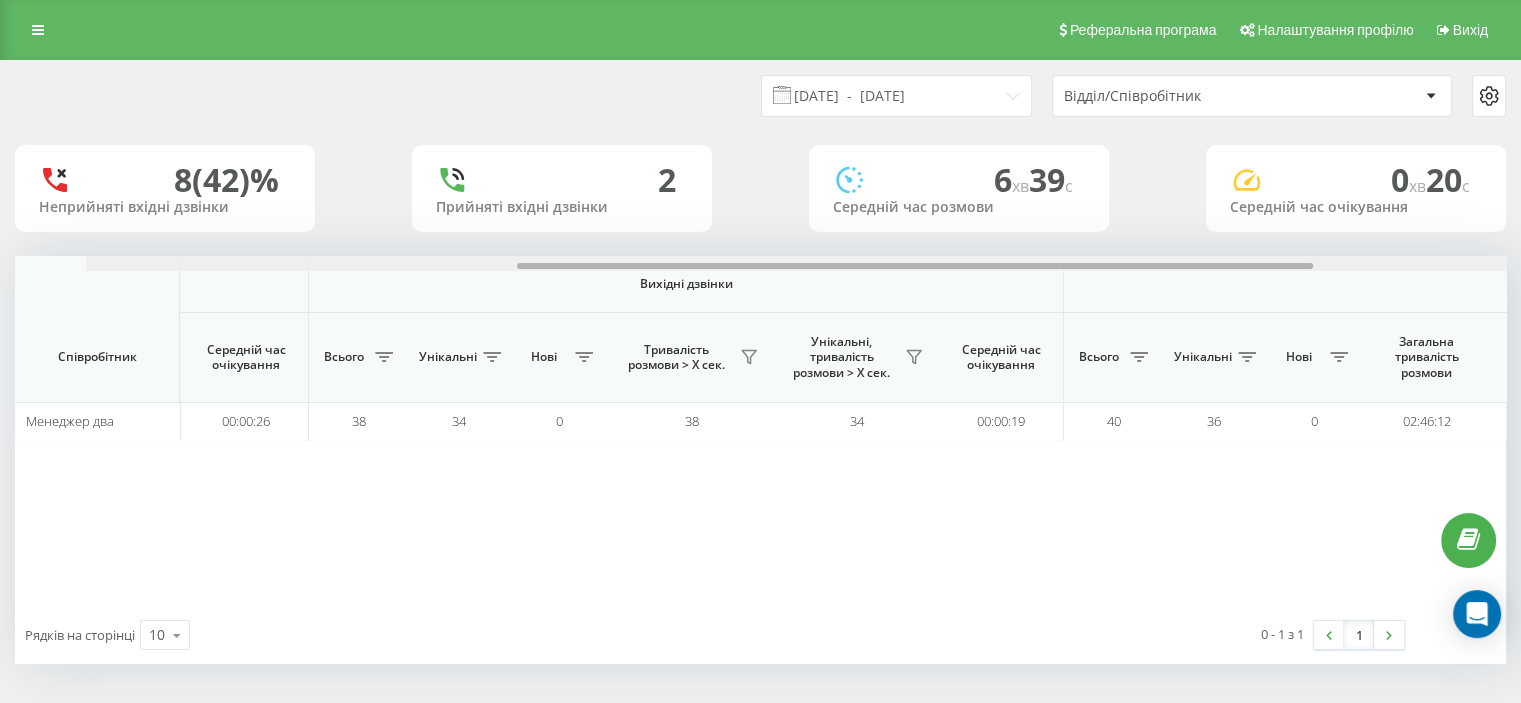 scroll, scrollTop: 0, scrollLeft: 1299, axis: horizontal 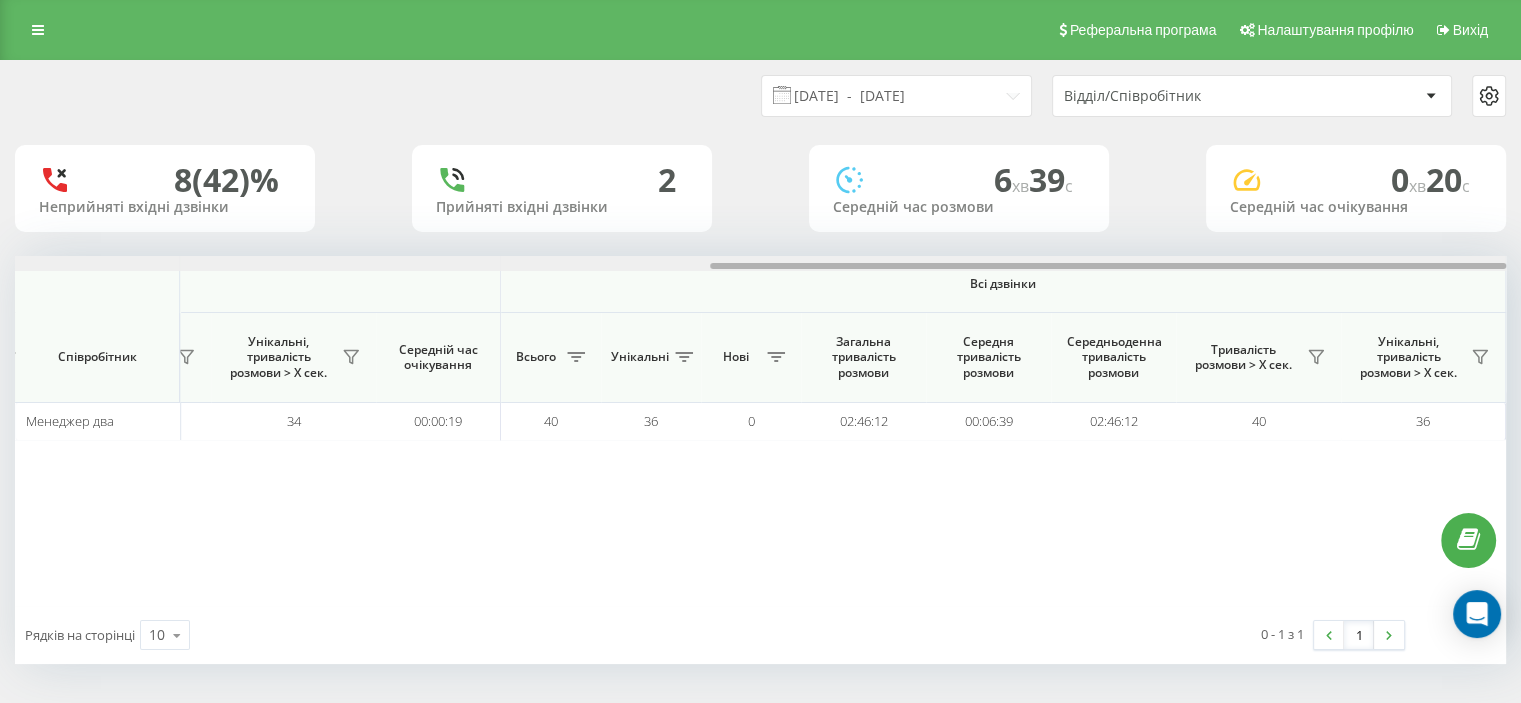 drag, startPoint x: 740, startPoint y: 263, endPoint x: 1520, endPoint y: 259, distance: 780.01025 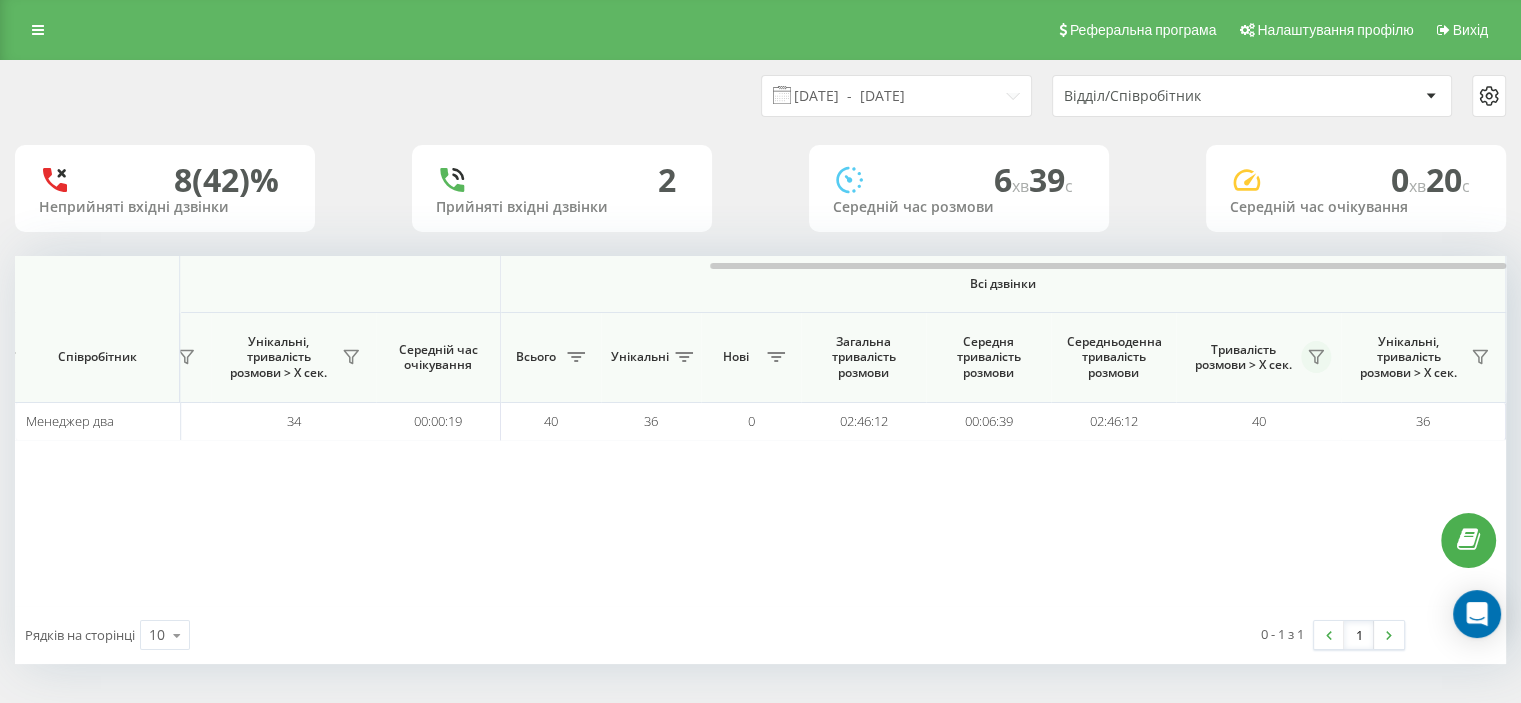 click 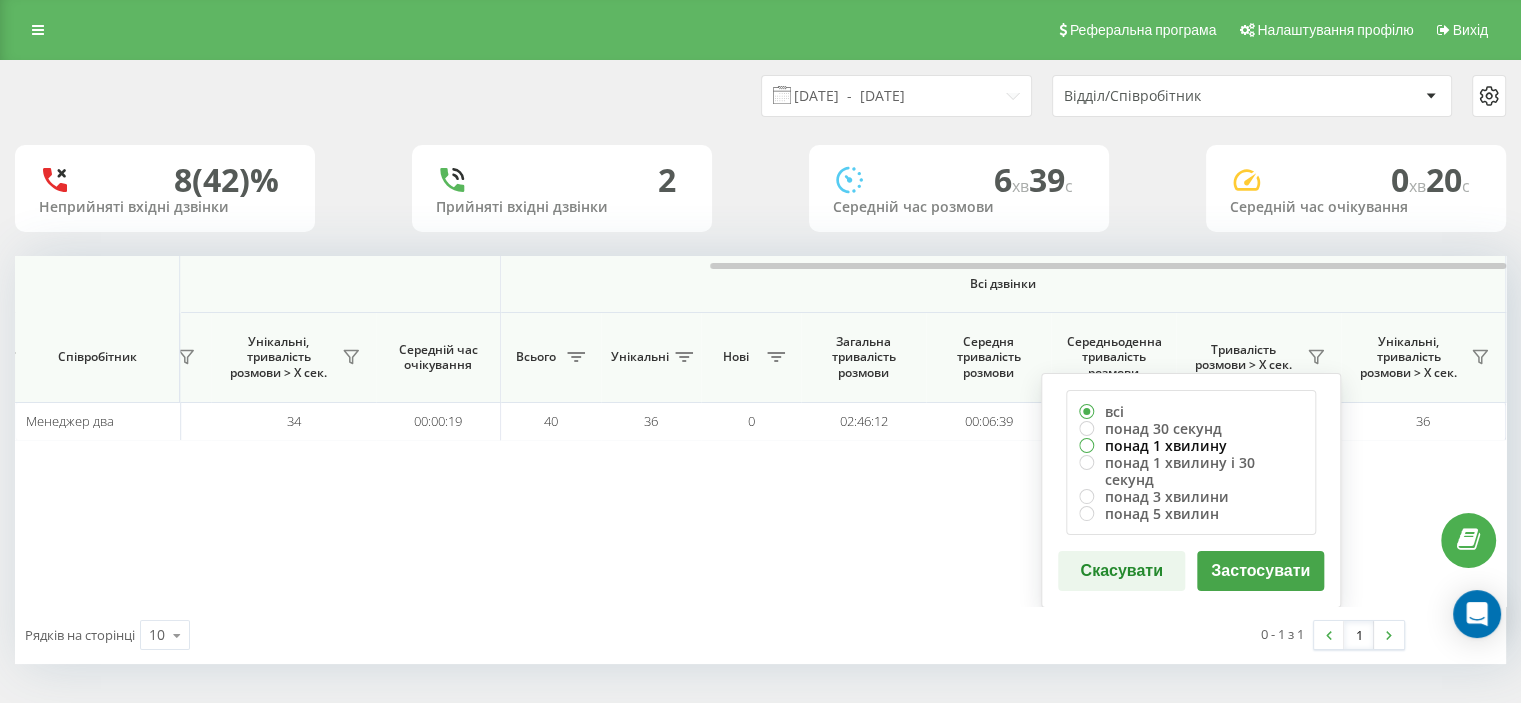 click on "понад 1 хвилину" at bounding box center [1191, 445] 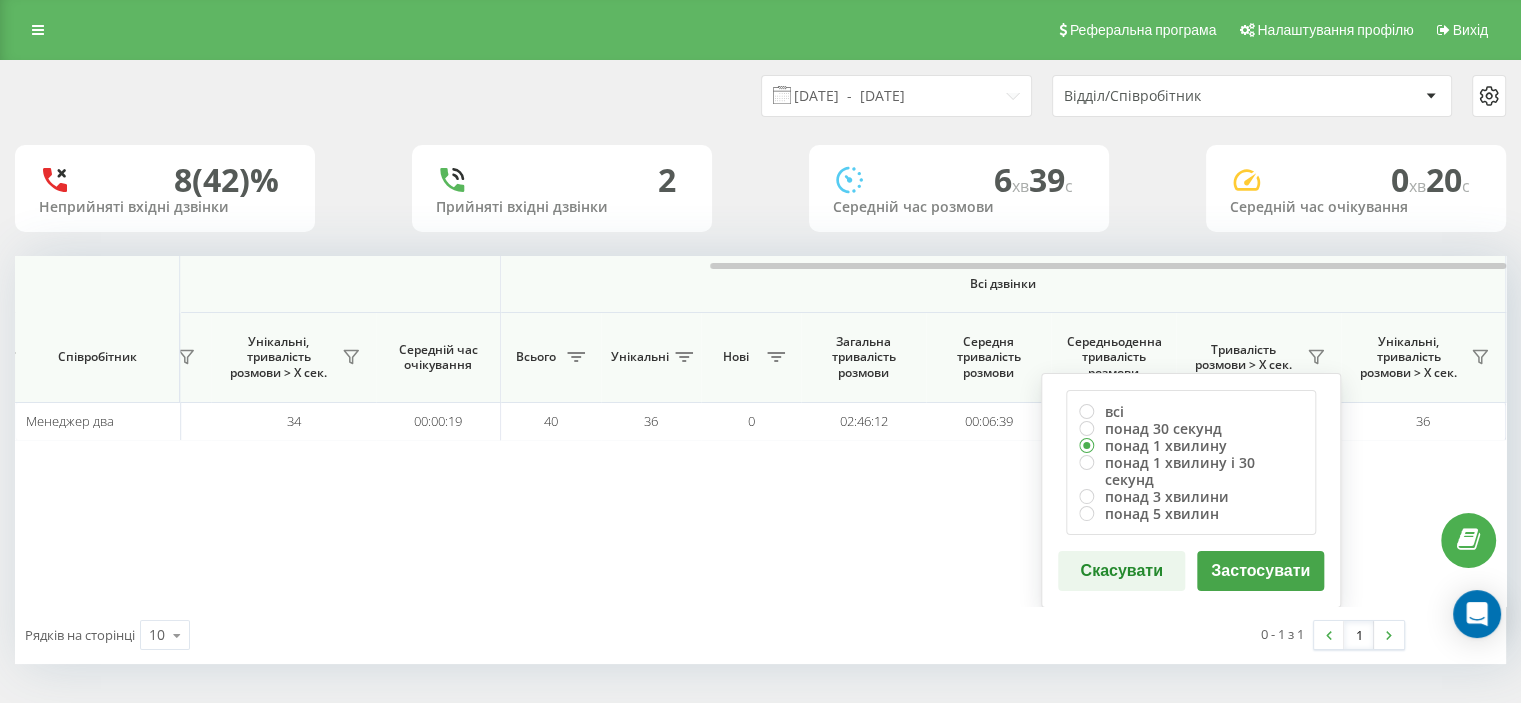 click on "Застосувати" at bounding box center [1260, 571] 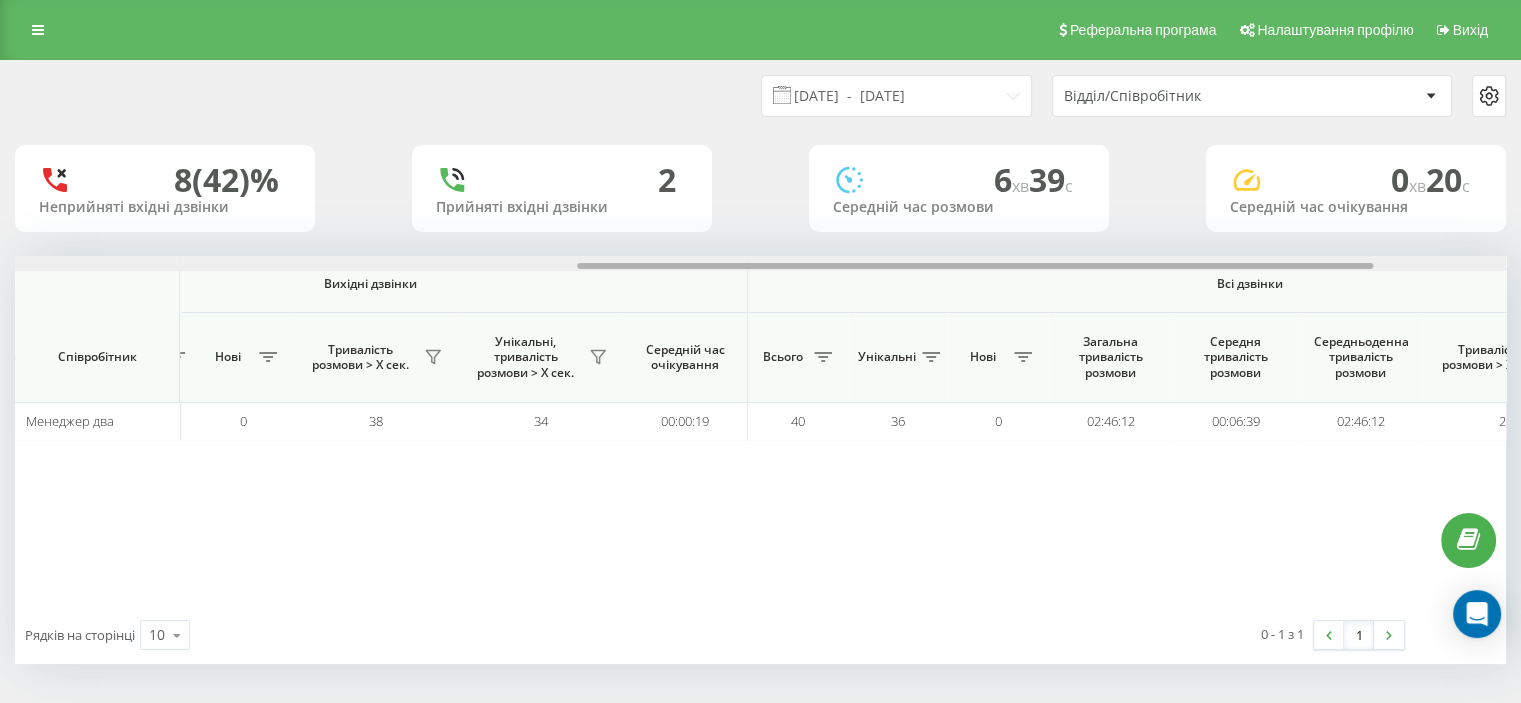 scroll, scrollTop: 0, scrollLeft: 1299, axis: horizontal 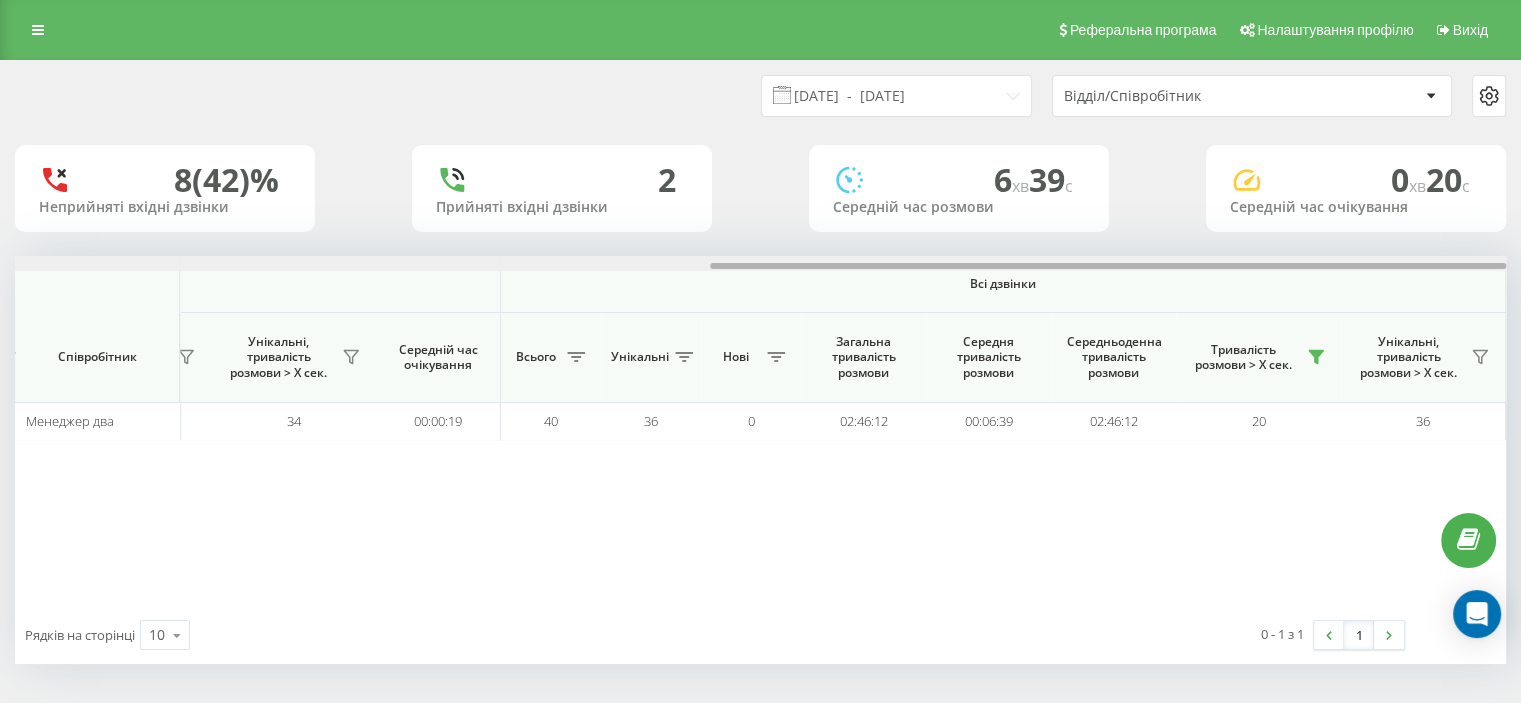 drag, startPoint x: 687, startPoint y: 268, endPoint x: 1427, endPoint y: 264, distance: 740.0108 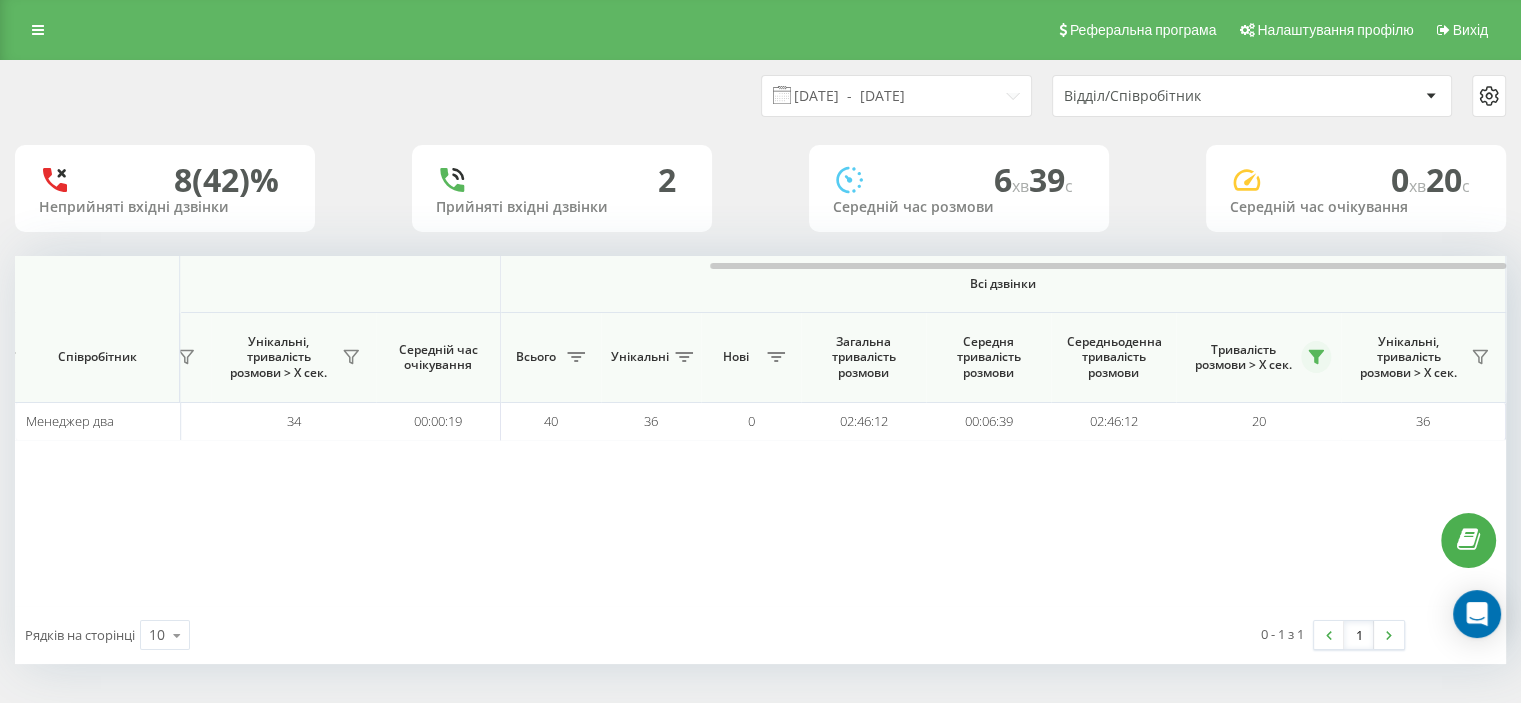 click 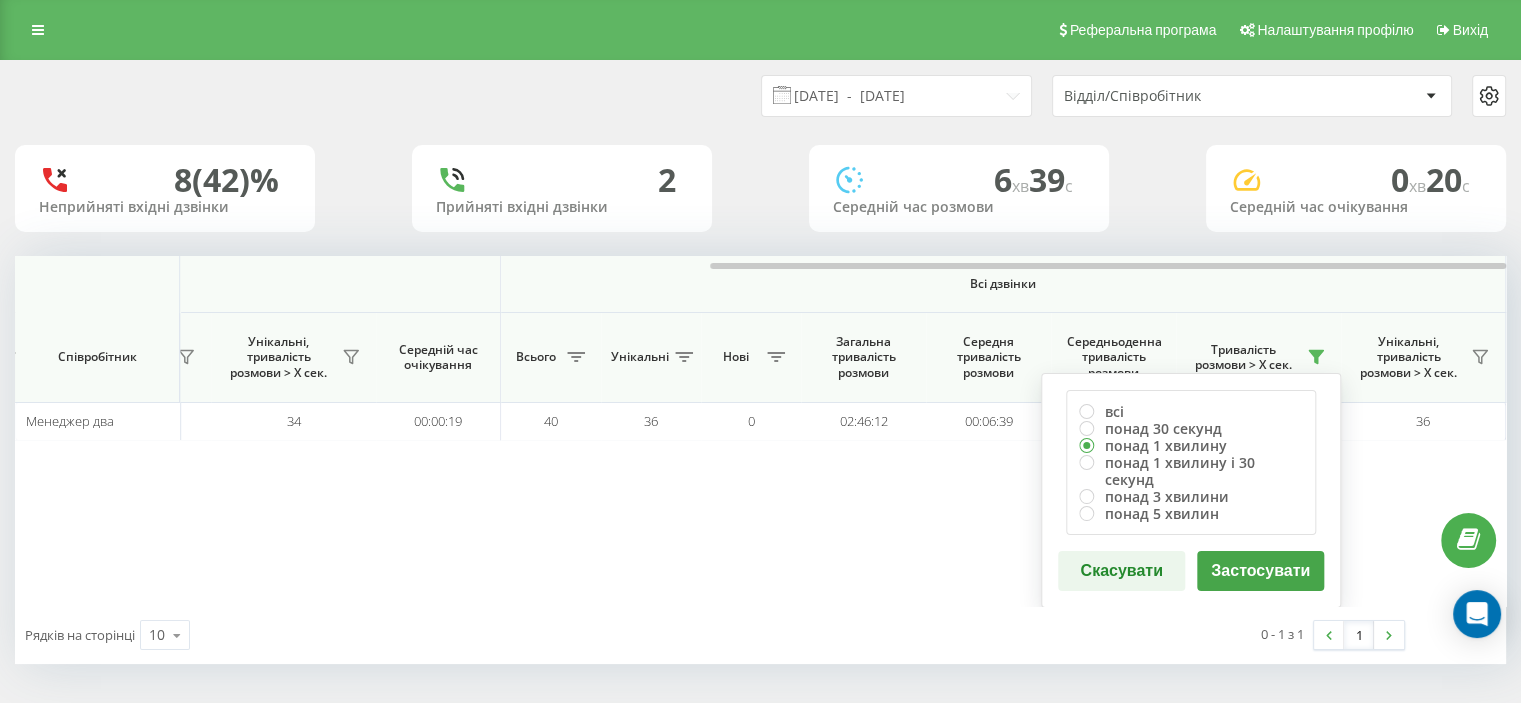 click on "Відділ/Співробітник" at bounding box center [1183, 96] 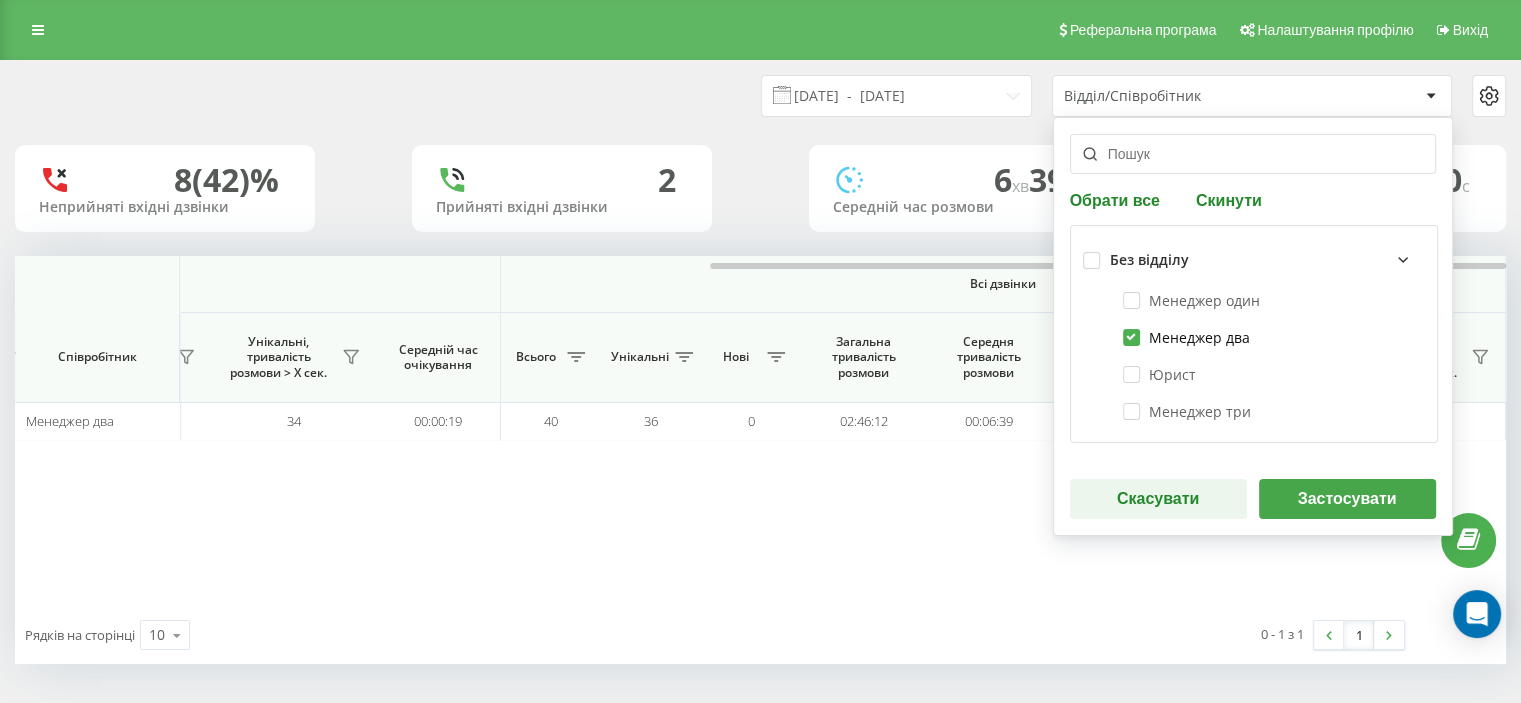 click on "Менеджер два" at bounding box center (1186, 337) 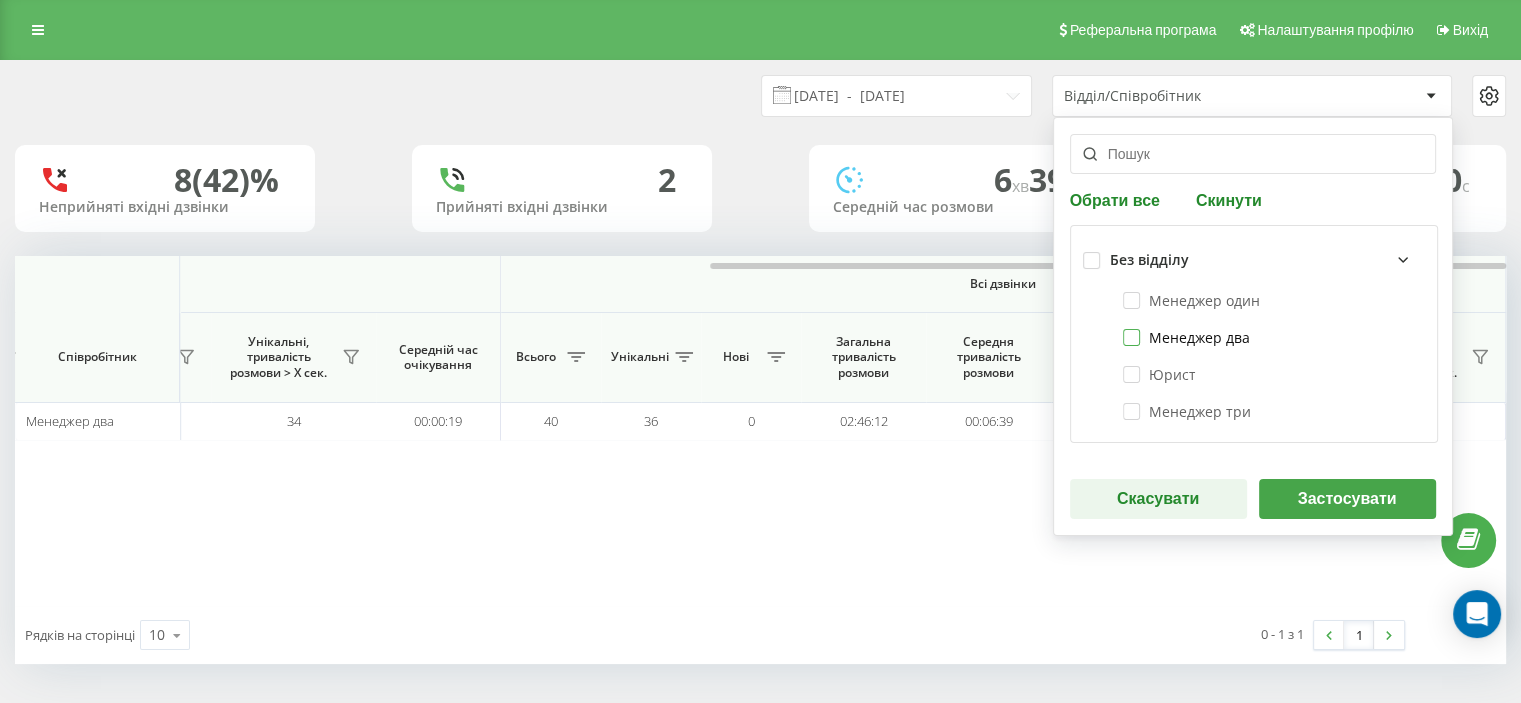 checkbox on "false" 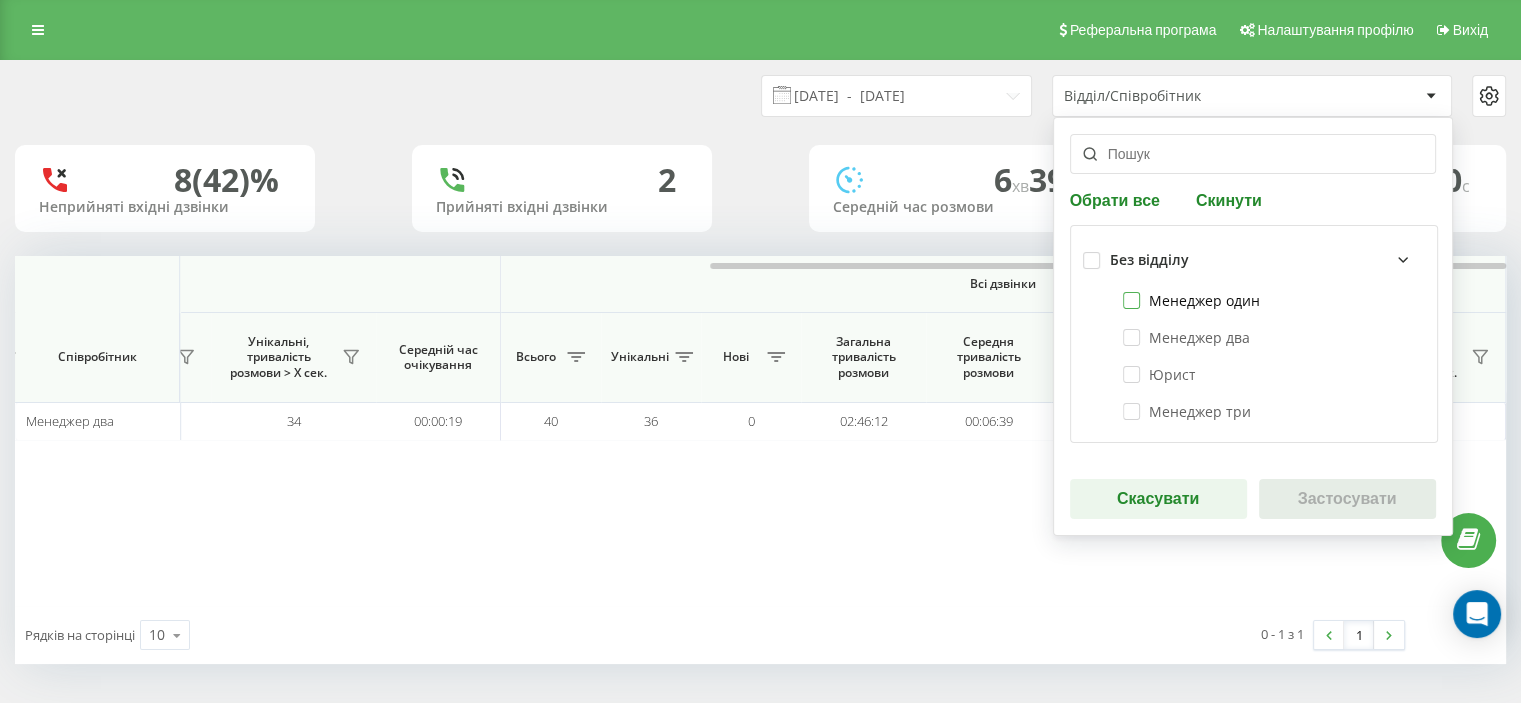 click on "Менеджер один" at bounding box center [1191, 300] 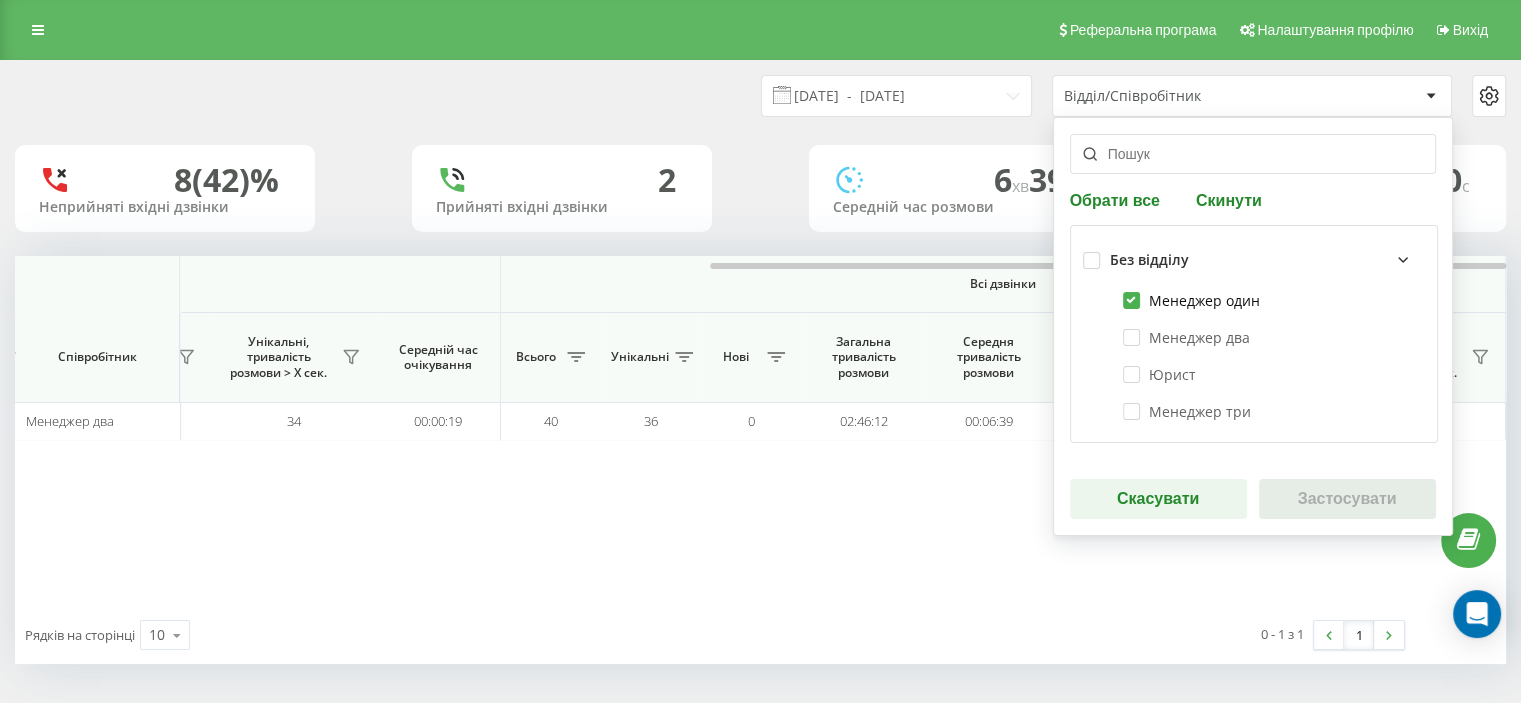 checkbox on "true" 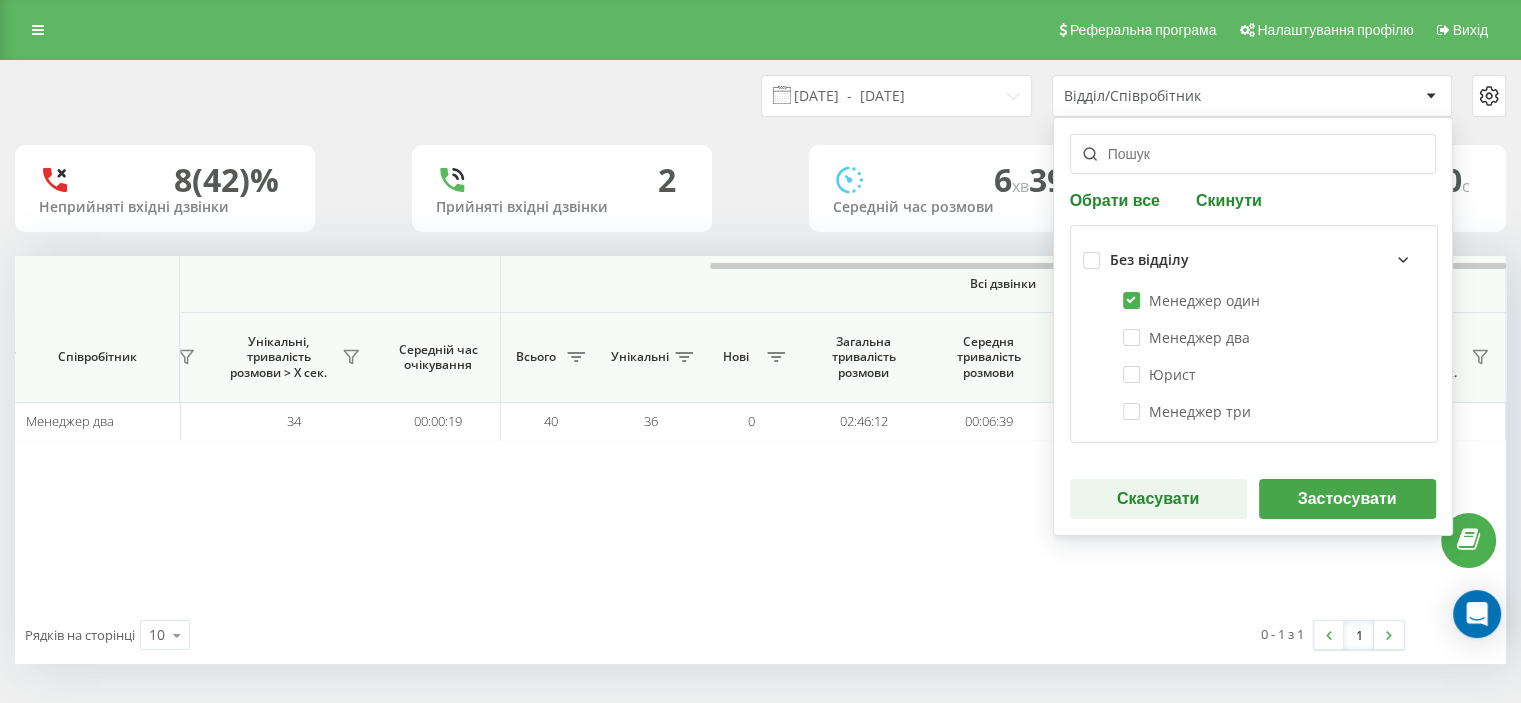 click on "Застосувати" at bounding box center (1347, 499) 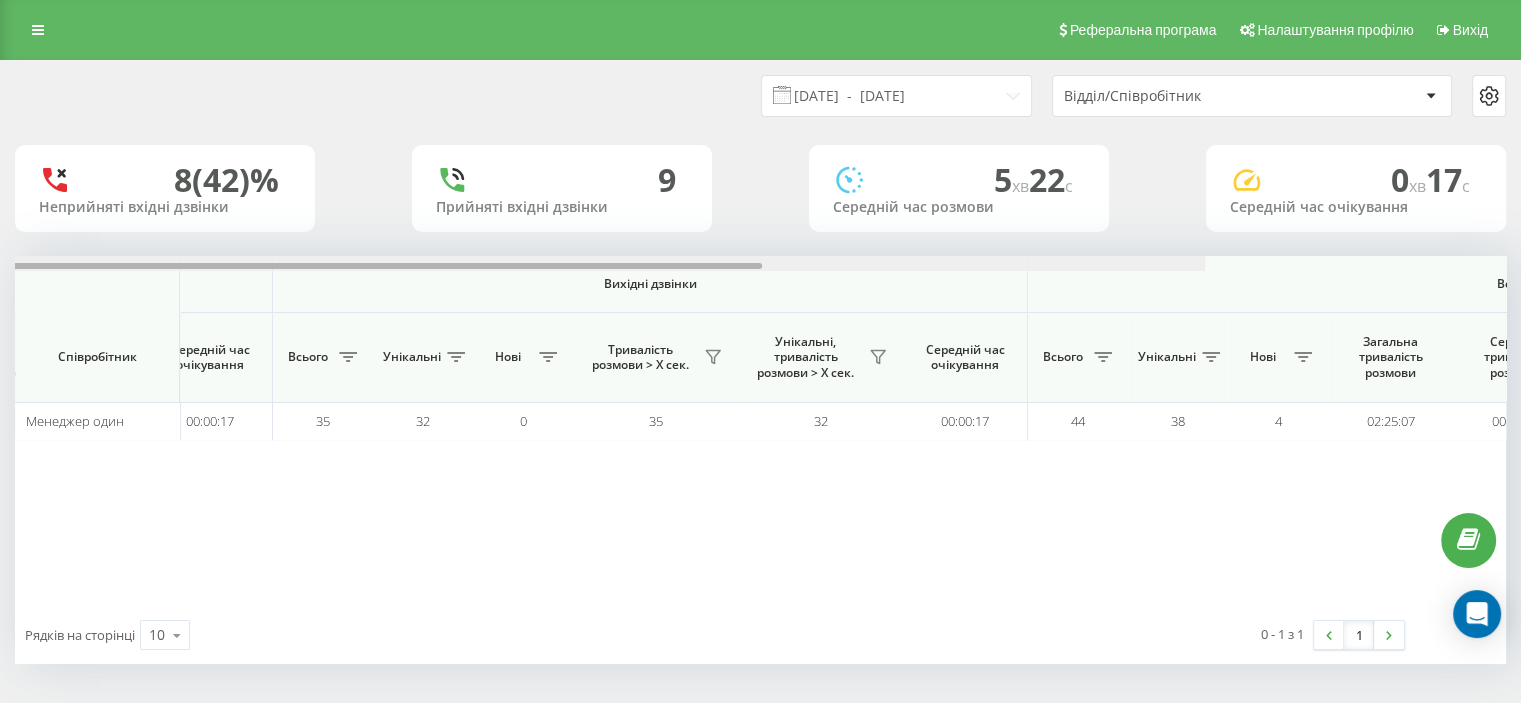 scroll, scrollTop: 0, scrollLeft: 1299, axis: horizontal 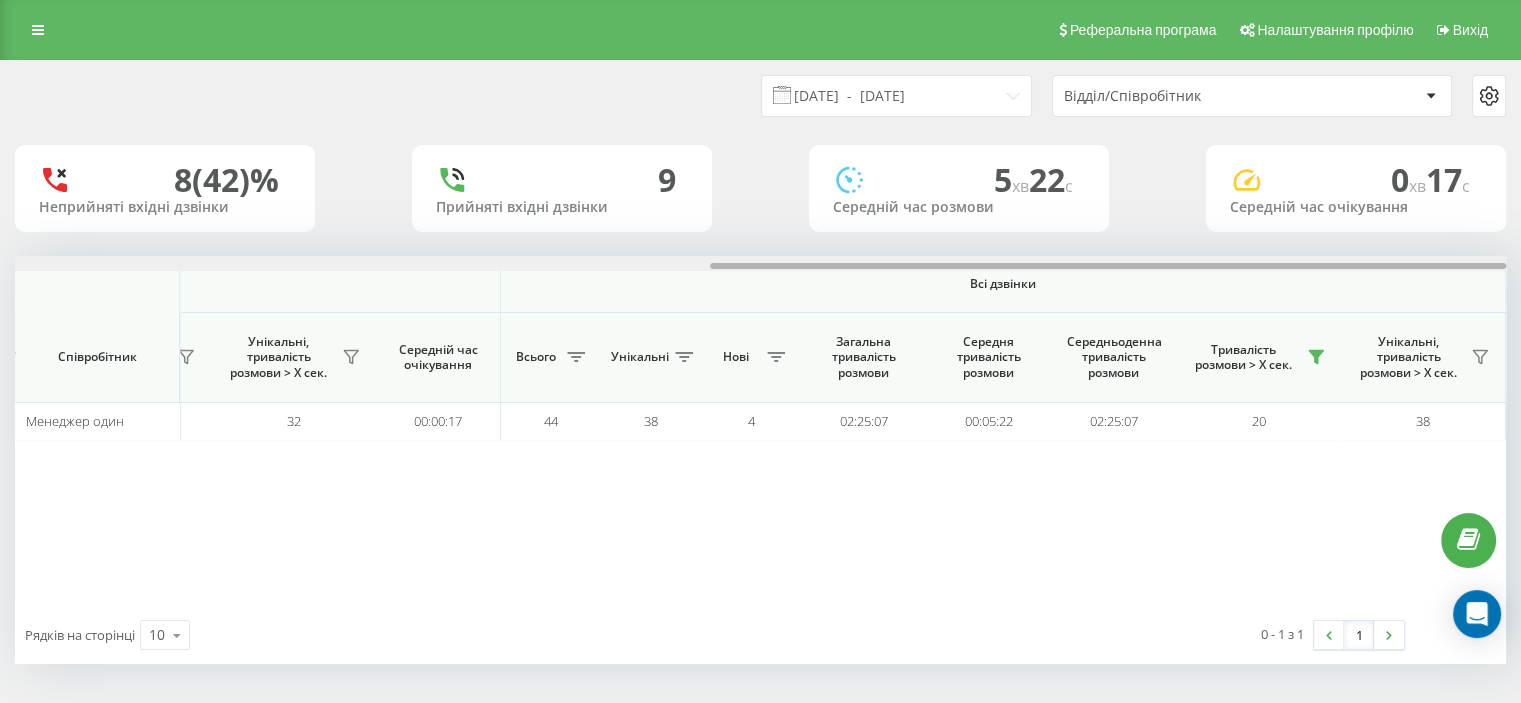 drag, startPoint x: 784, startPoint y: 265, endPoint x: 1500, endPoint y: 217, distance: 717.6071 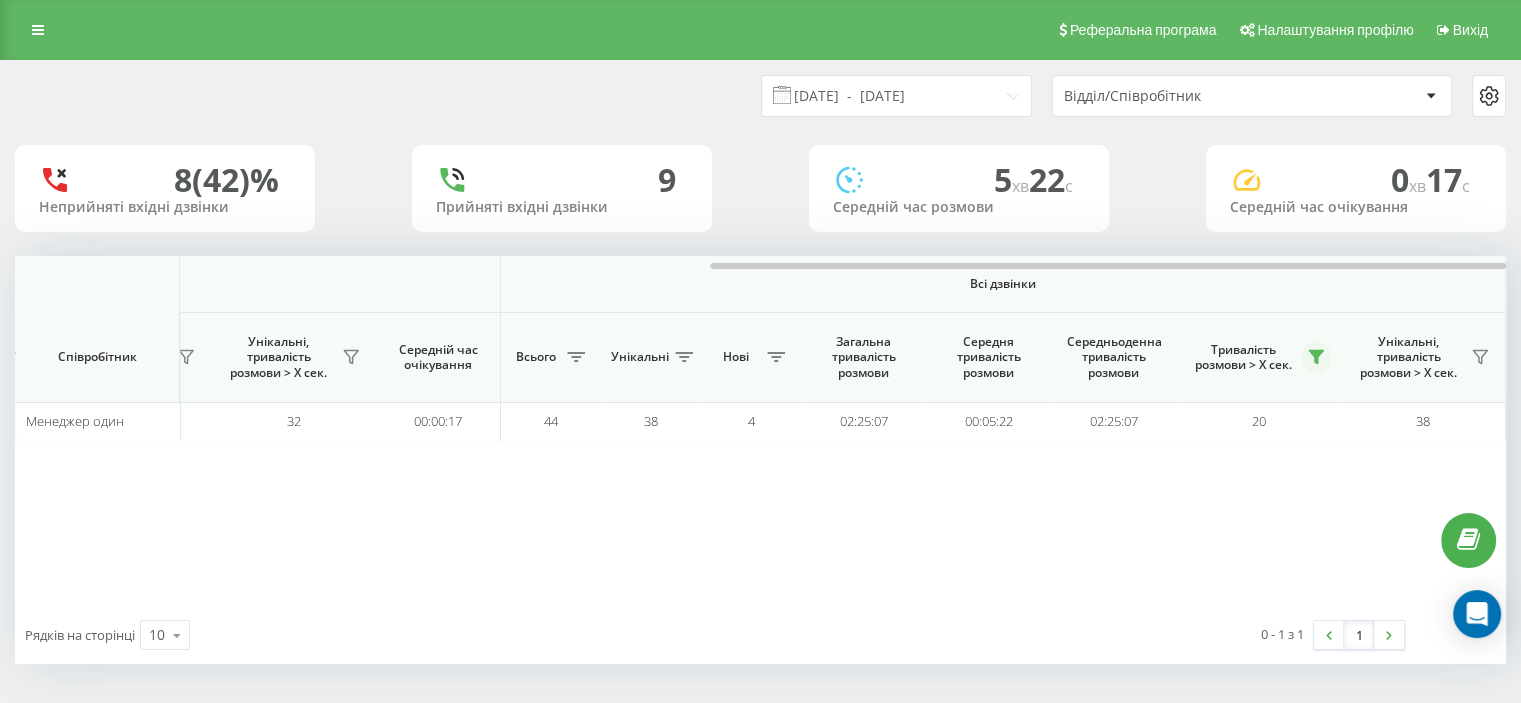 click 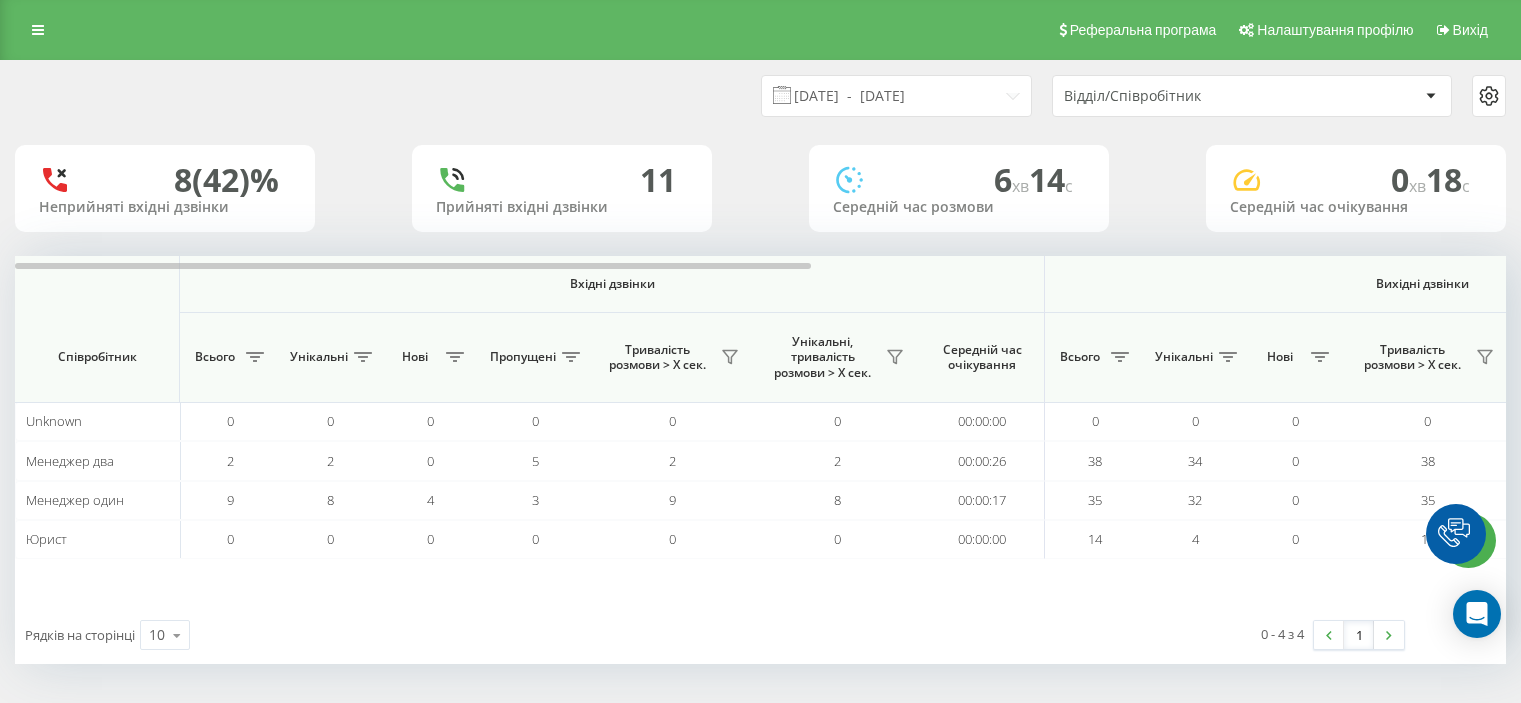 scroll, scrollTop: 0, scrollLeft: 0, axis: both 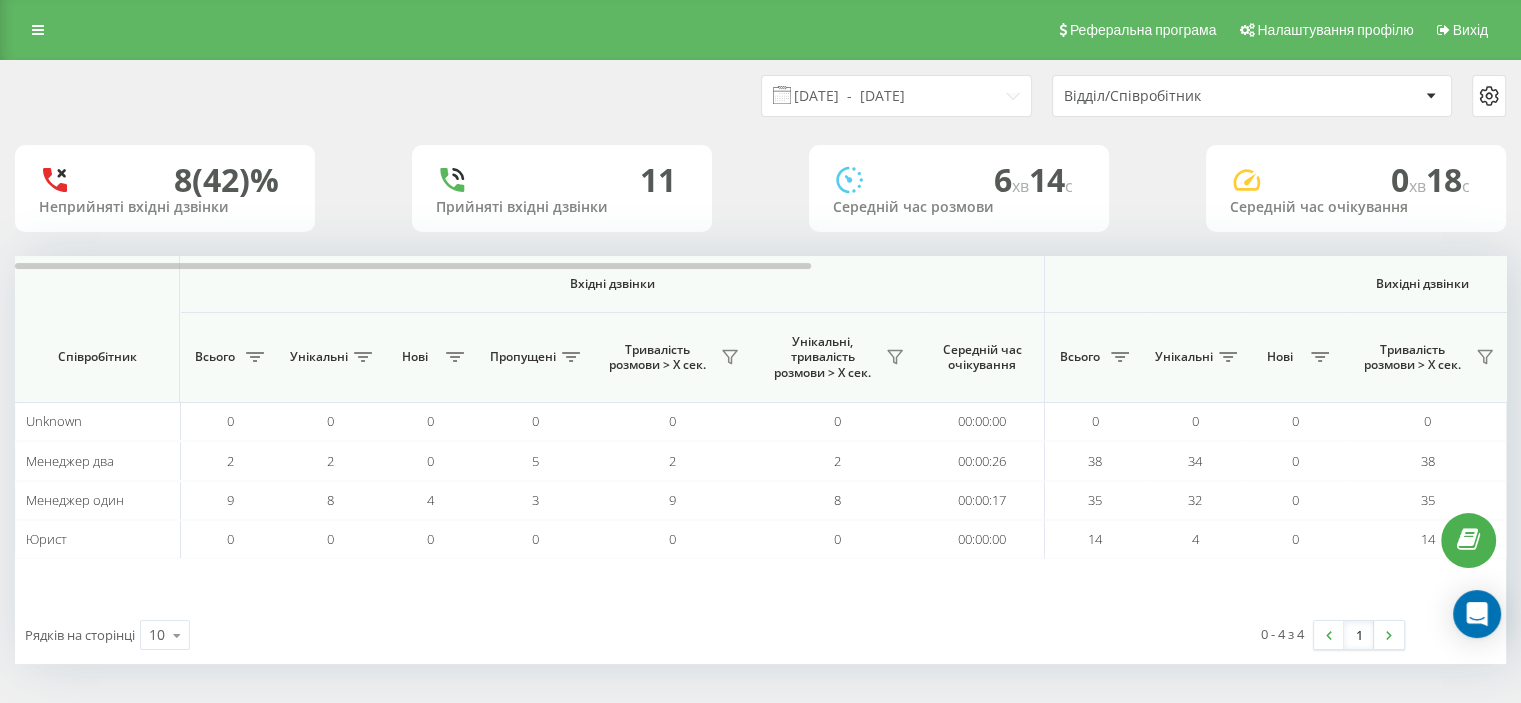 click on "Відділ/Співробітник" at bounding box center [1183, 96] 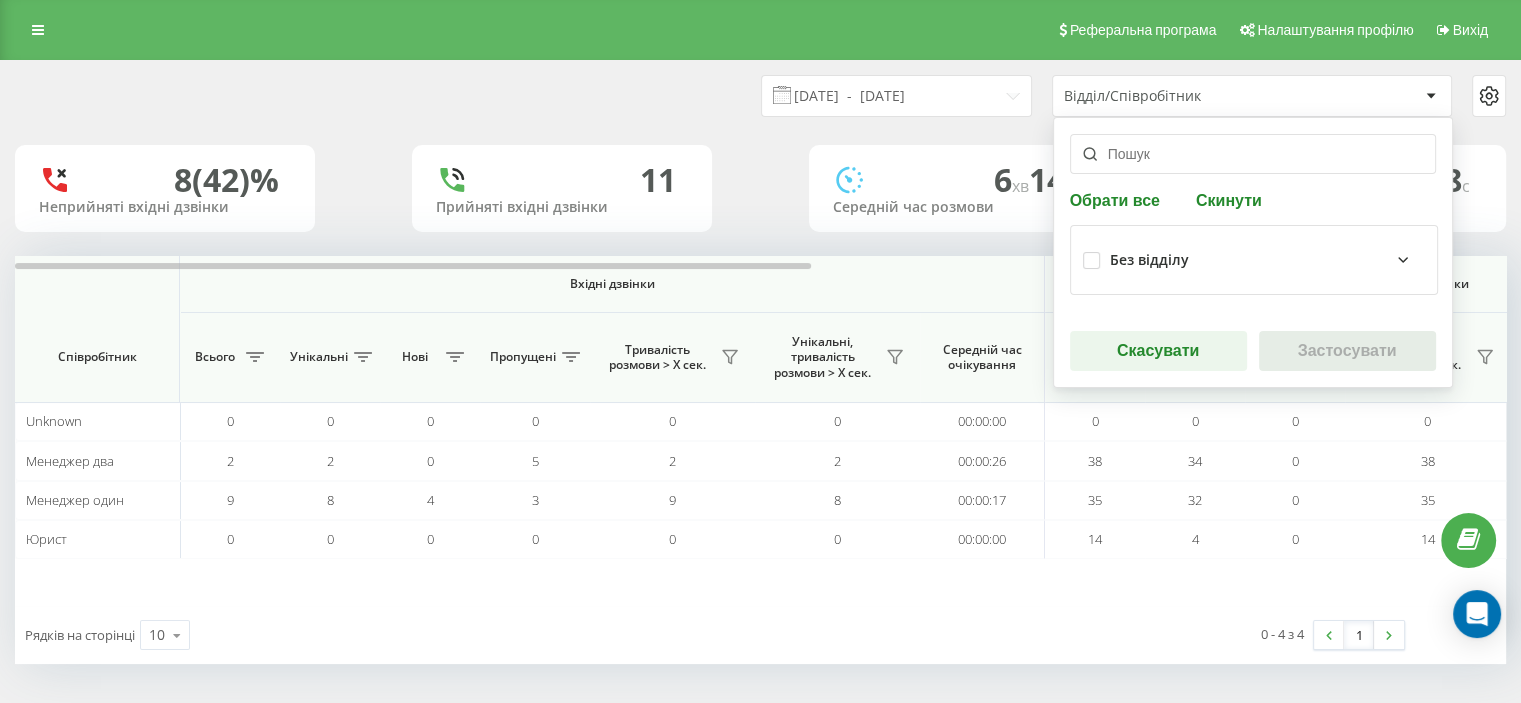 click 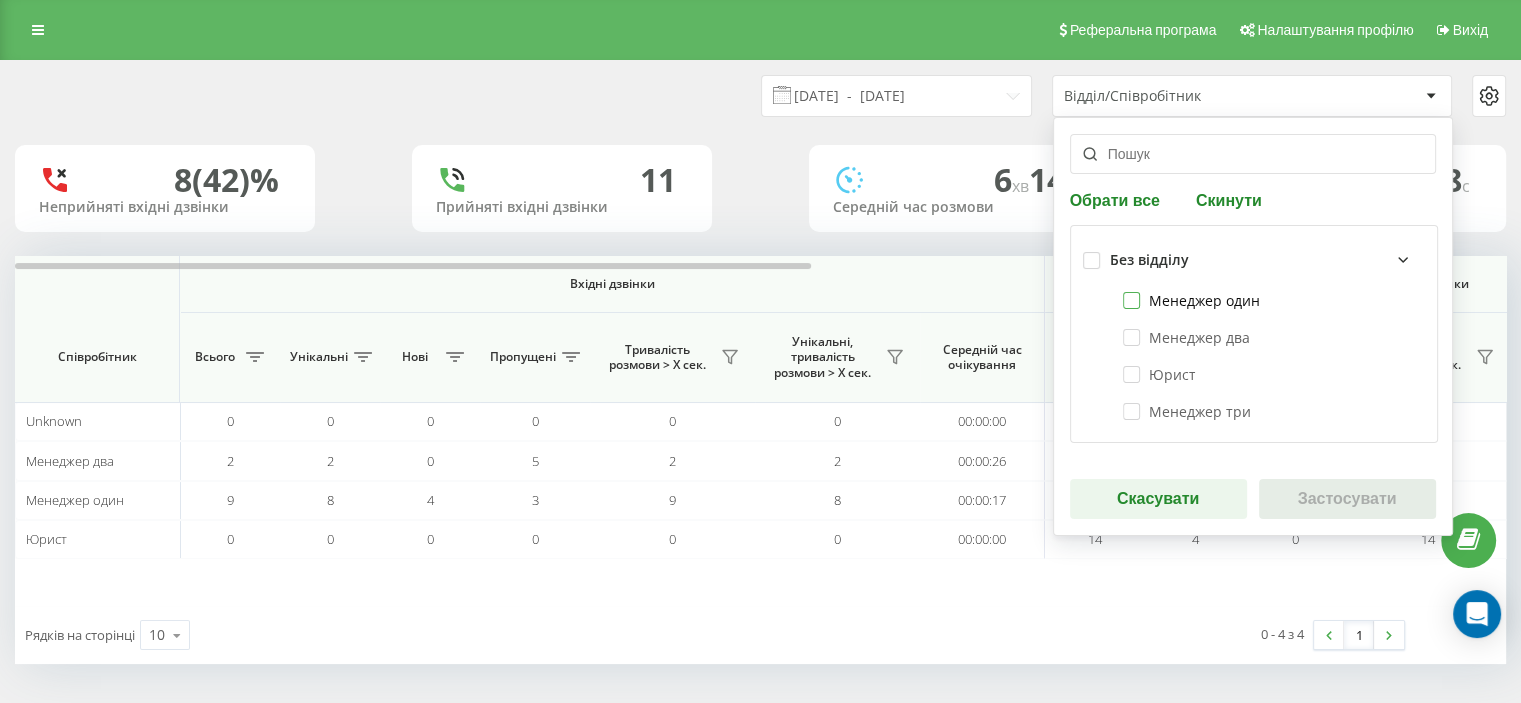 click on "Менеджер один" at bounding box center (1191, 300) 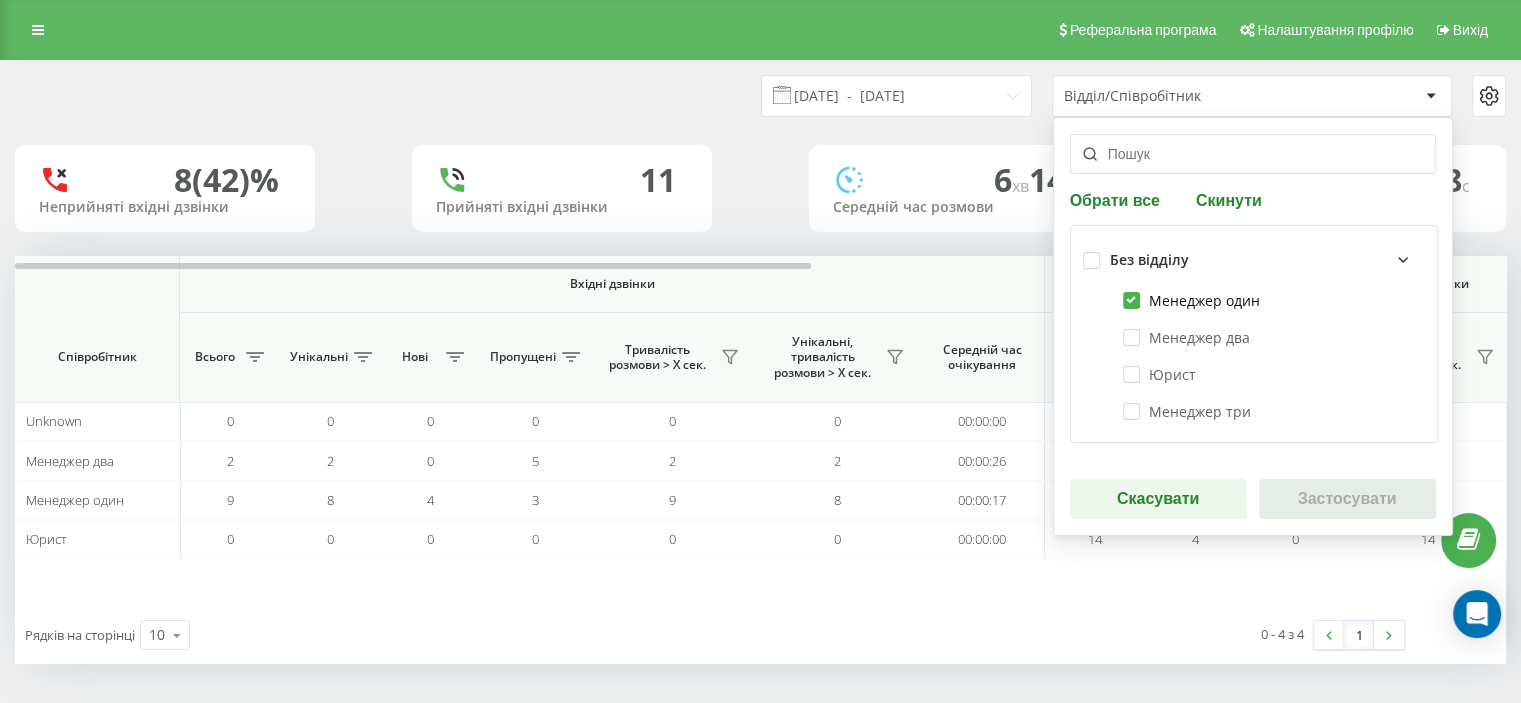 checkbox on "true" 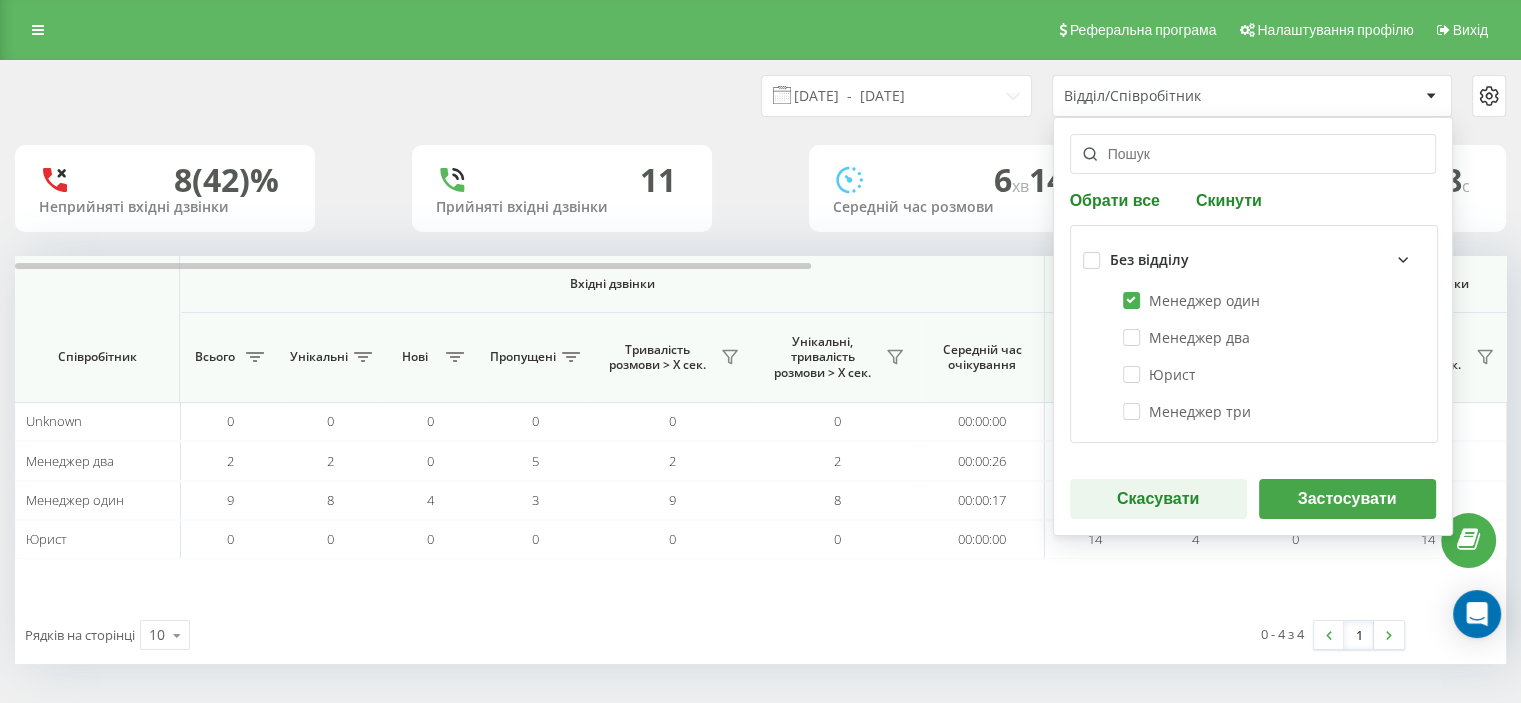 click on "Застосувати" at bounding box center (1347, 499) 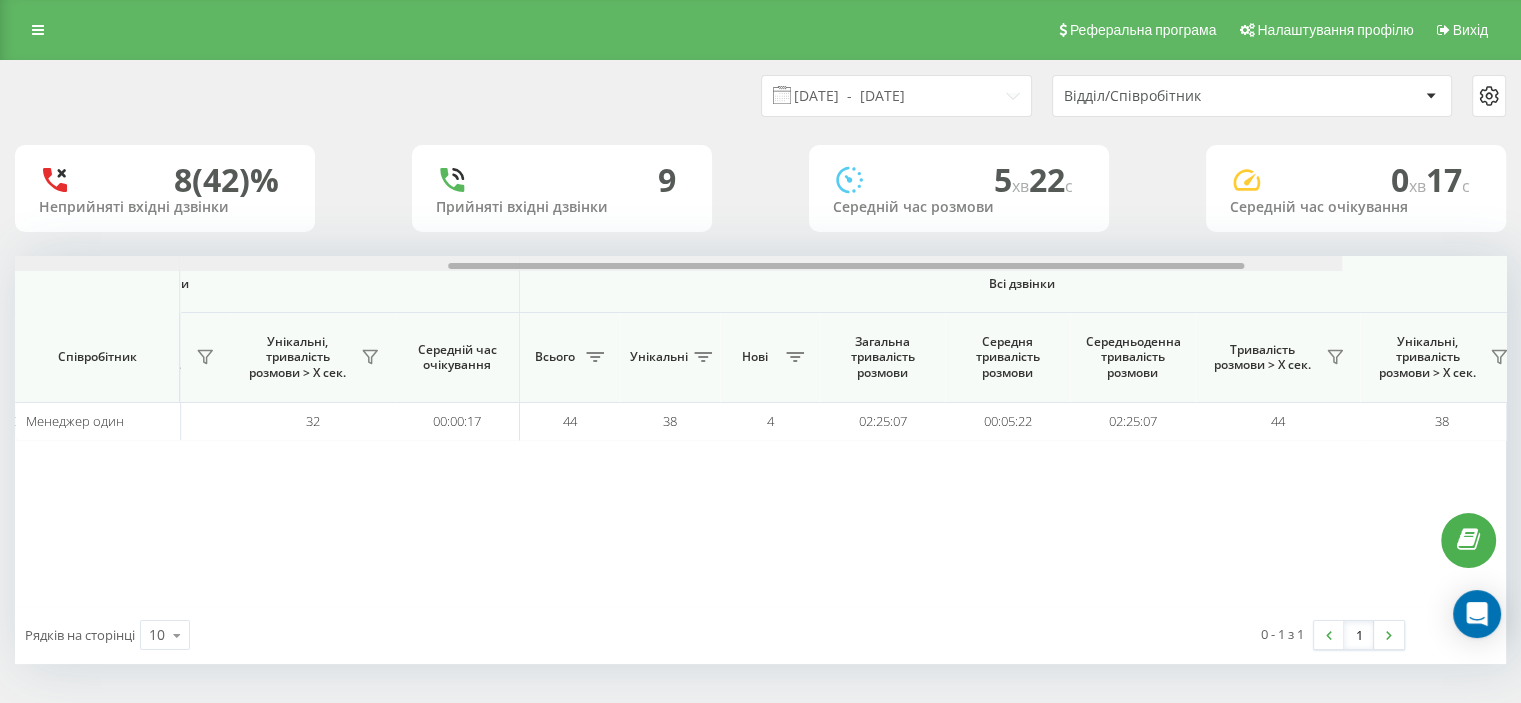 scroll, scrollTop: 0, scrollLeft: 1299, axis: horizontal 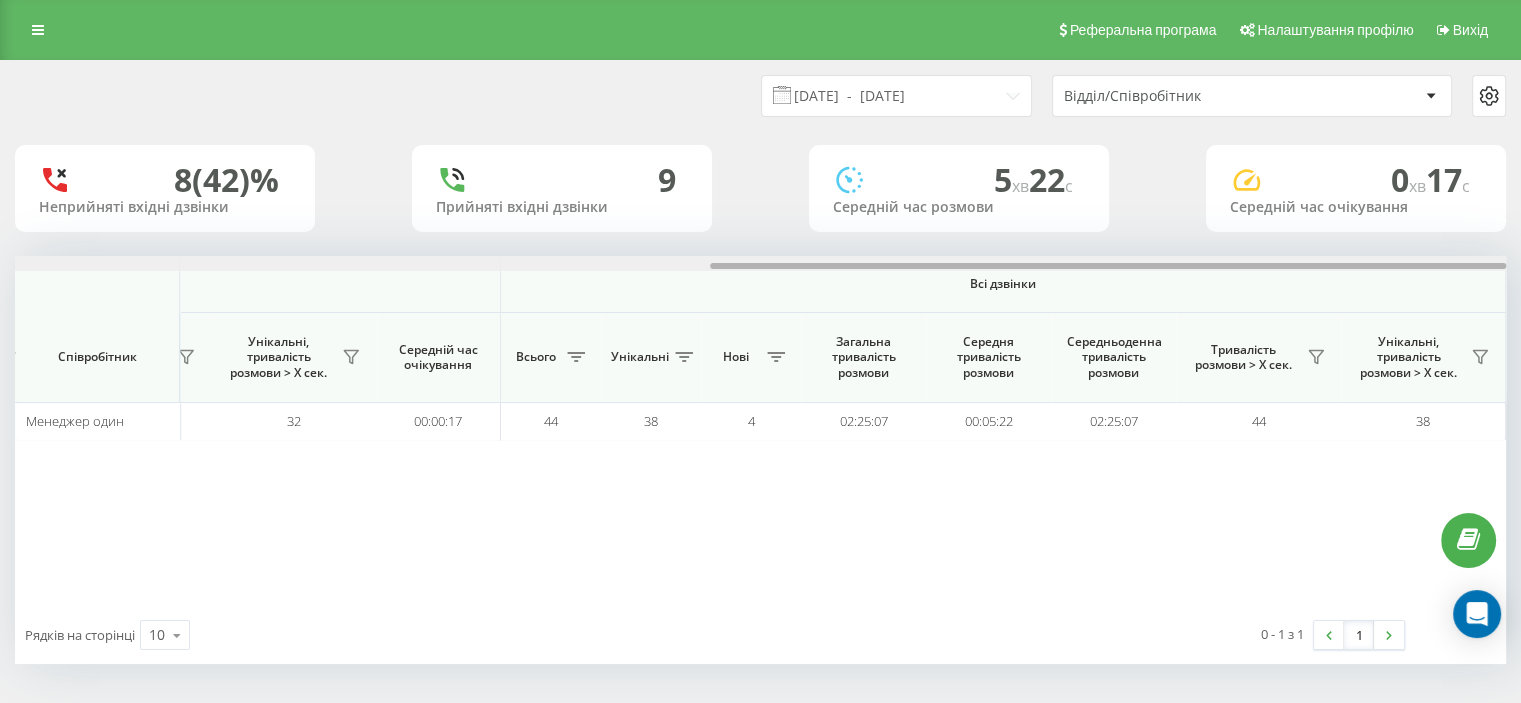 drag, startPoint x: 746, startPoint y: 264, endPoint x: 1520, endPoint y: 275, distance: 774.0782 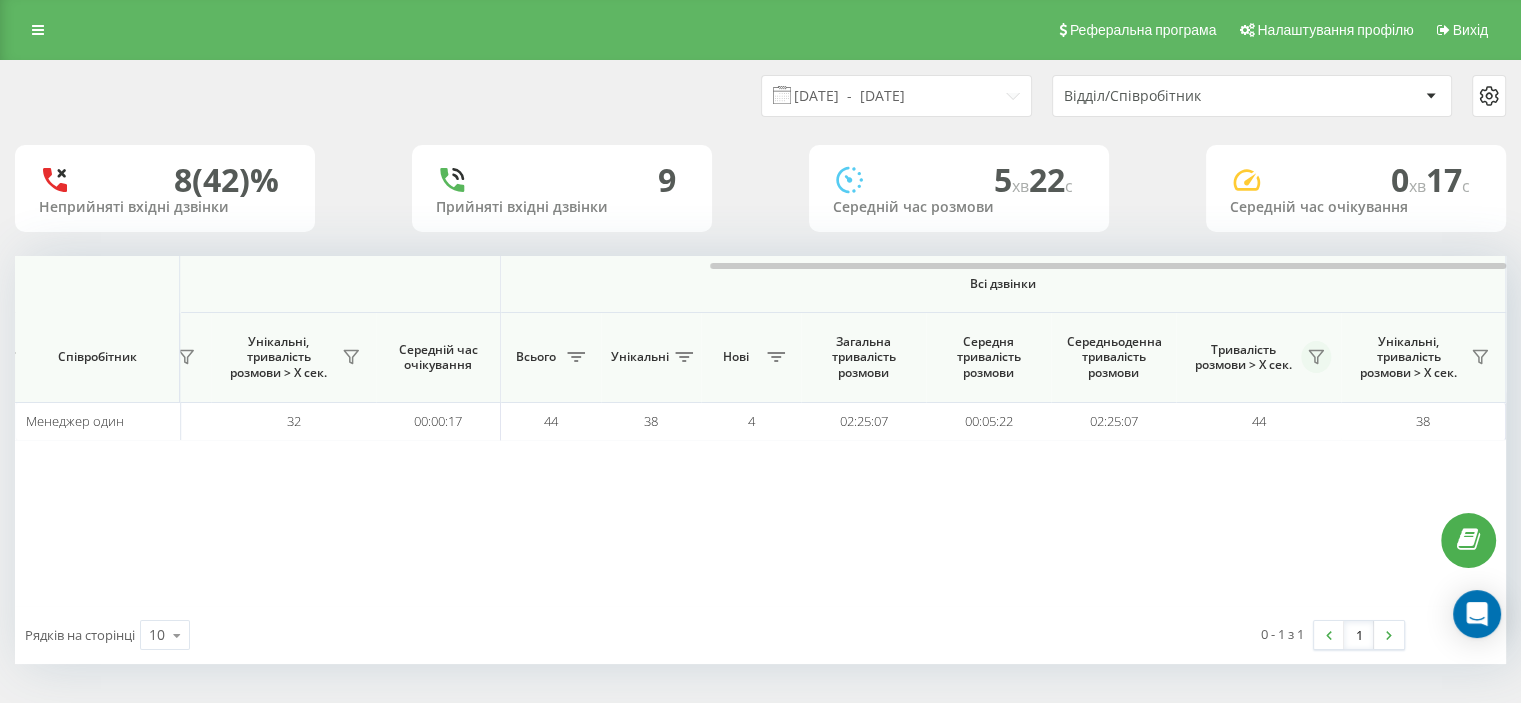 click 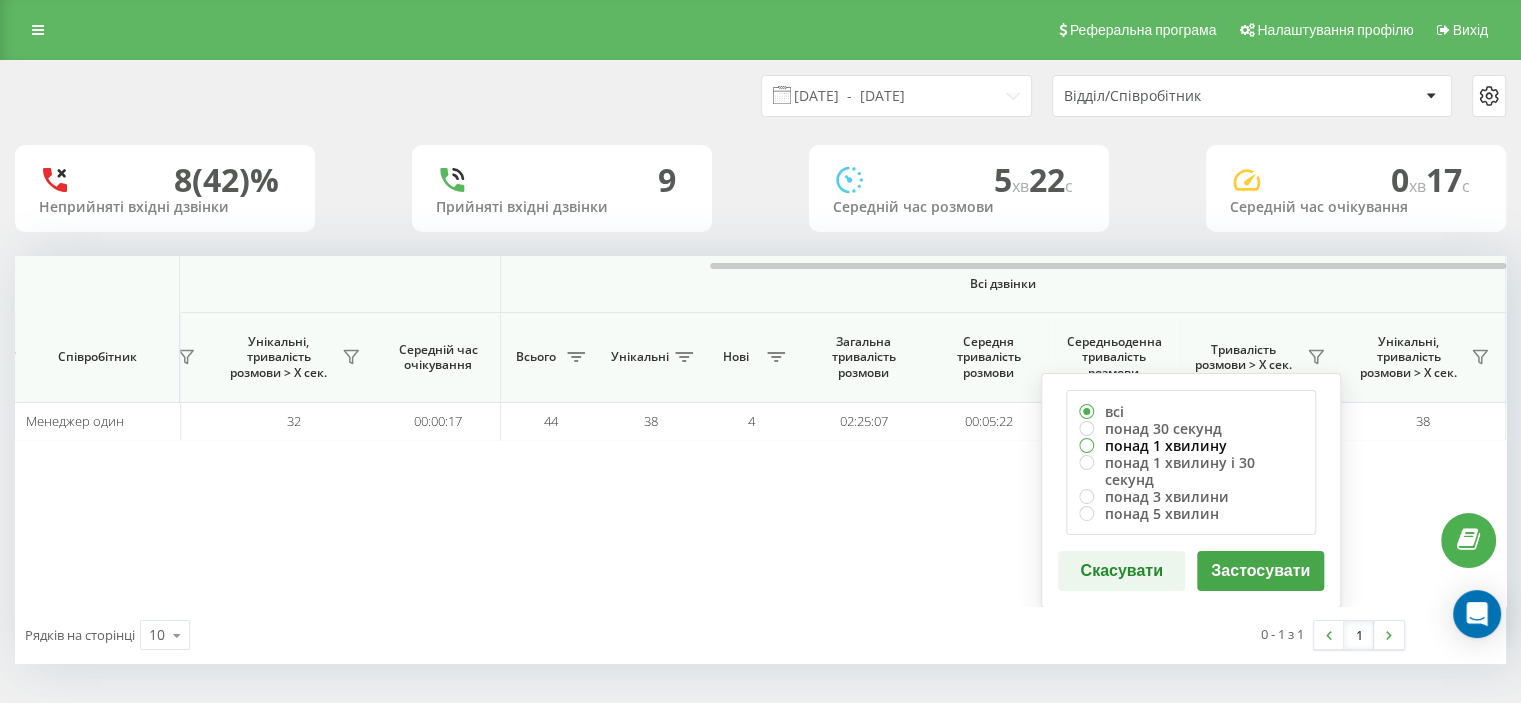 click on "понад 1 хвилину" at bounding box center [1191, 445] 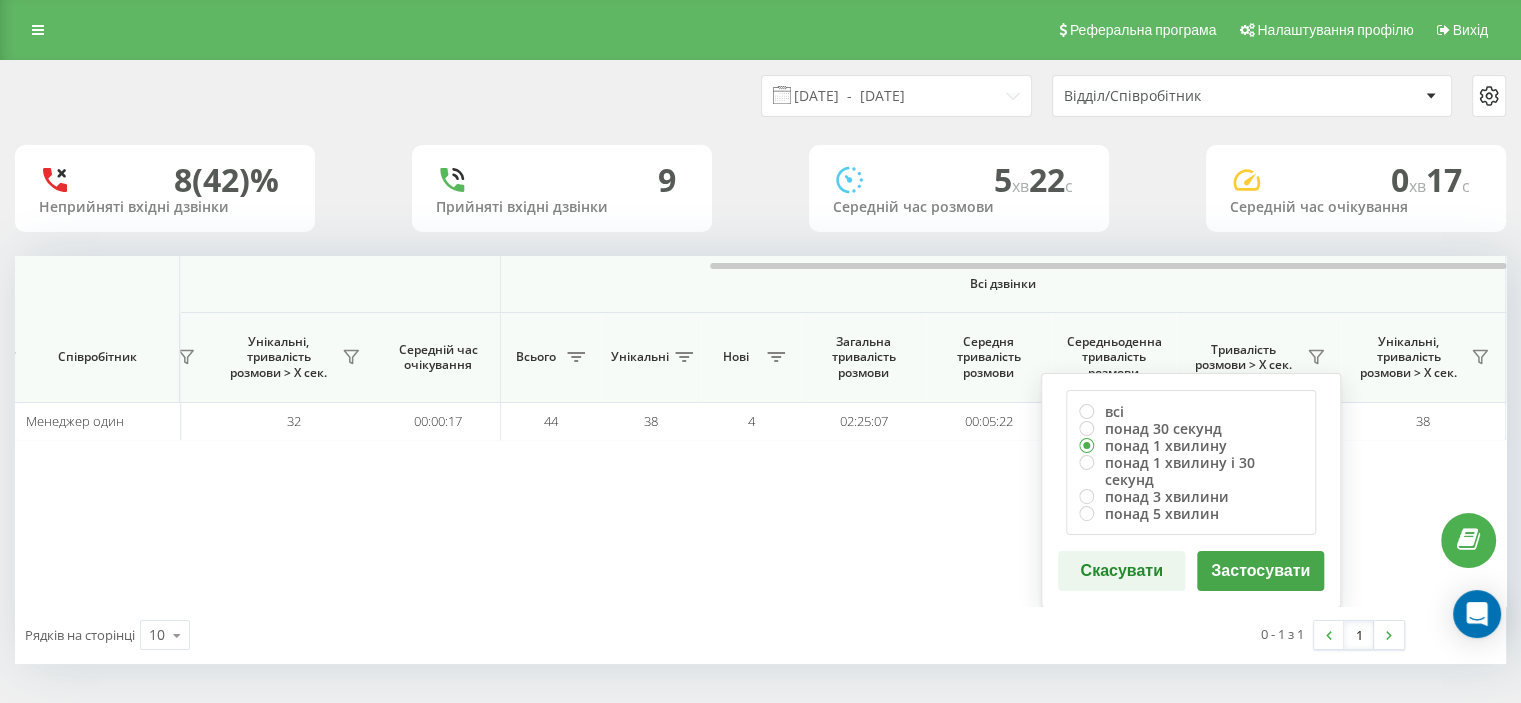 click on "Застосувати" at bounding box center (1260, 571) 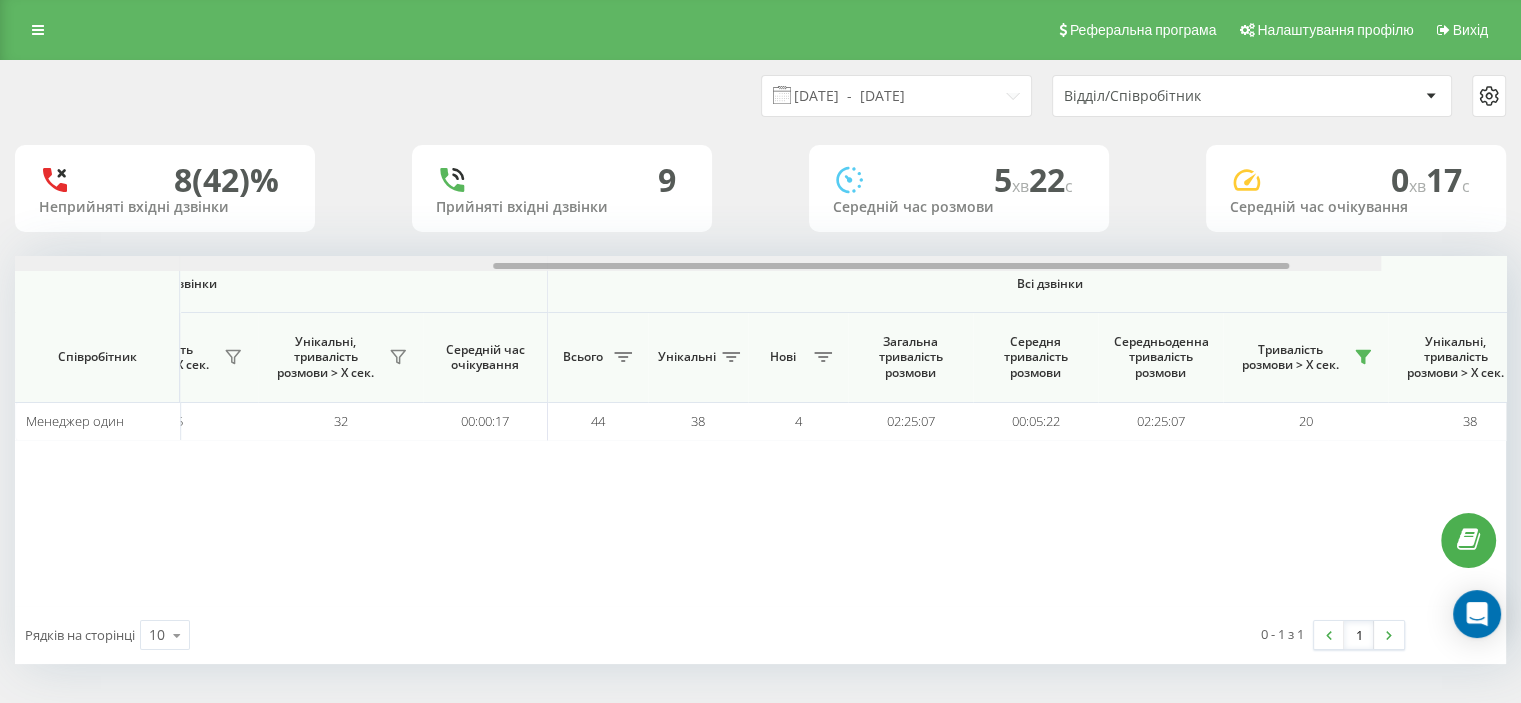 scroll, scrollTop: 0, scrollLeft: 1299, axis: horizontal 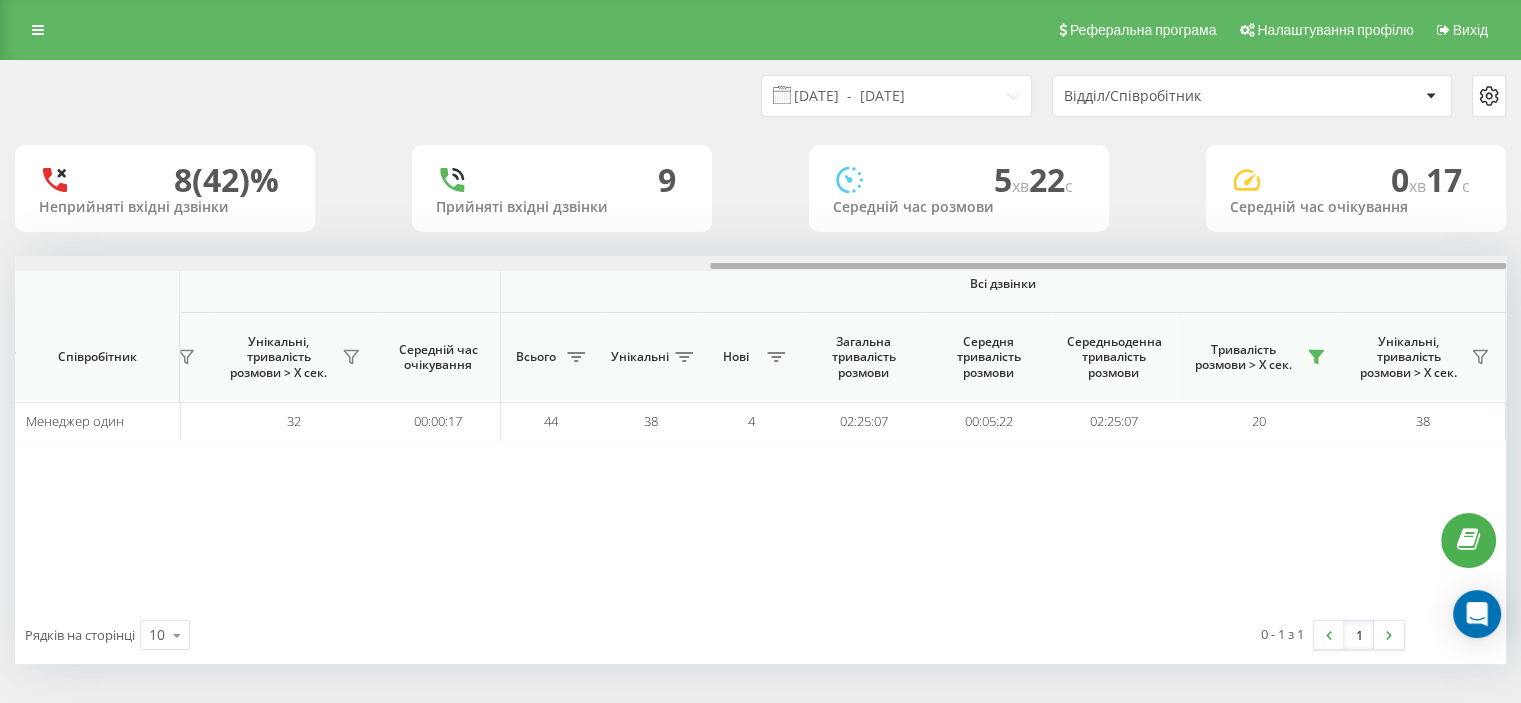 drag, startPoint x: 773, startPoint y: 266, endPoint x: 1535, endPoint y: 237, distance: 762.55164 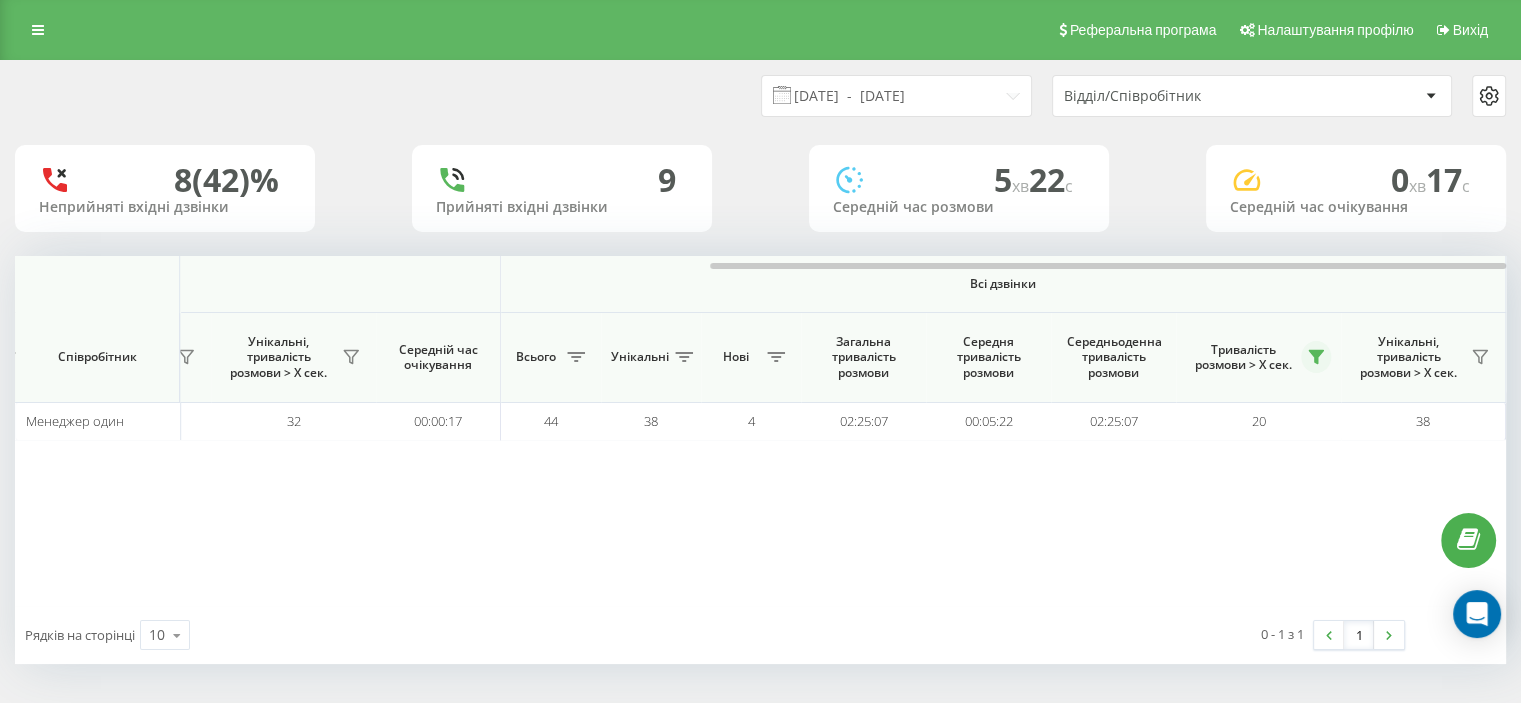 click 